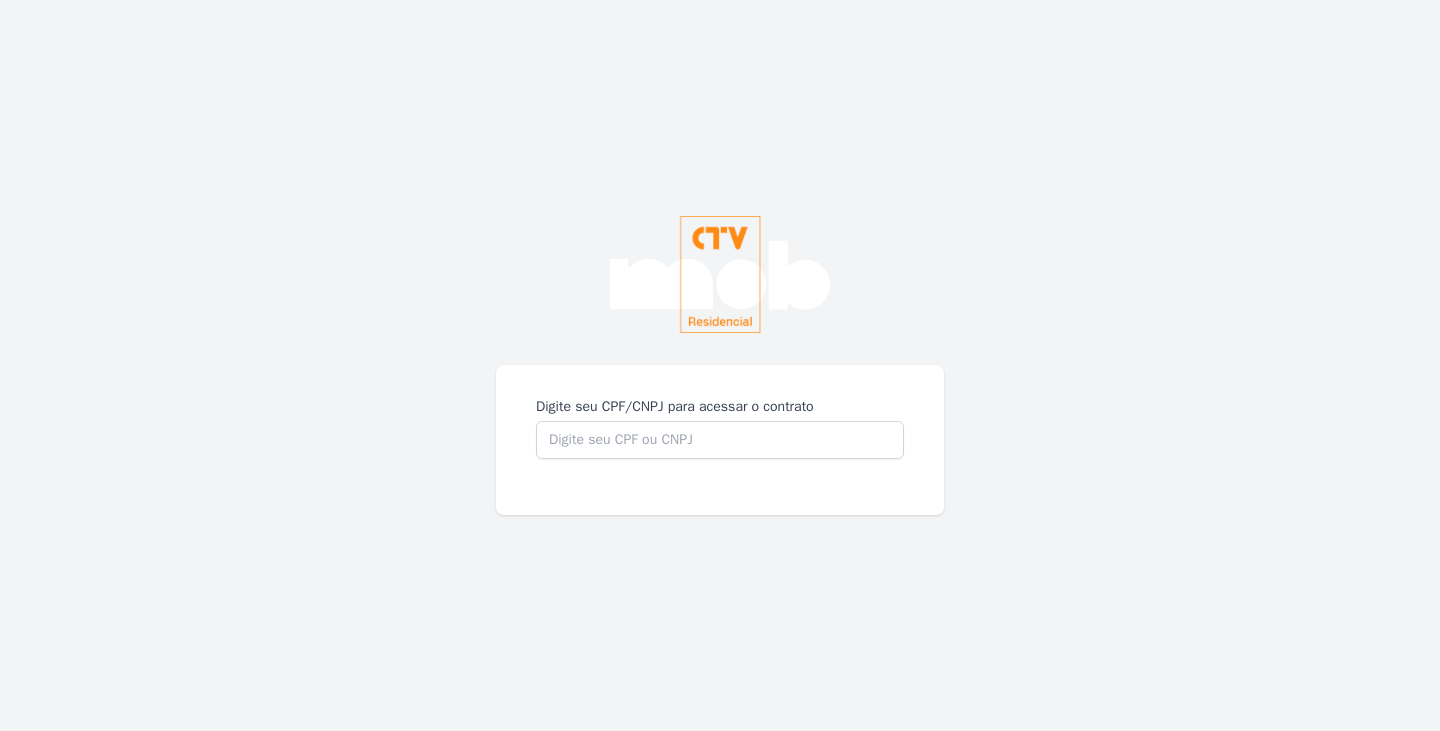 scroll, scrollTop: 0, scrollLeft: 0, axis: both 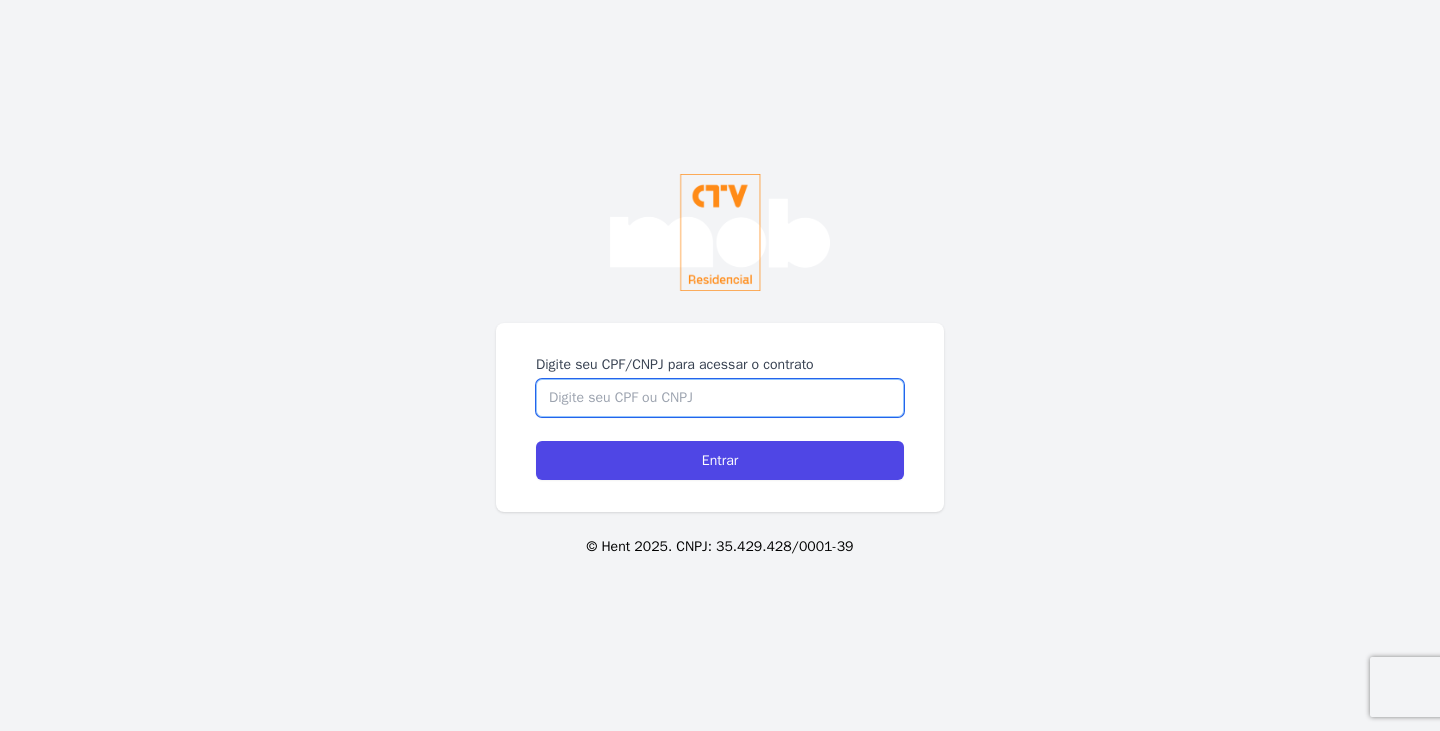 click on "Digite seu CPF/CNPJ para acessar o contrato" at bounding box center (720, 398) 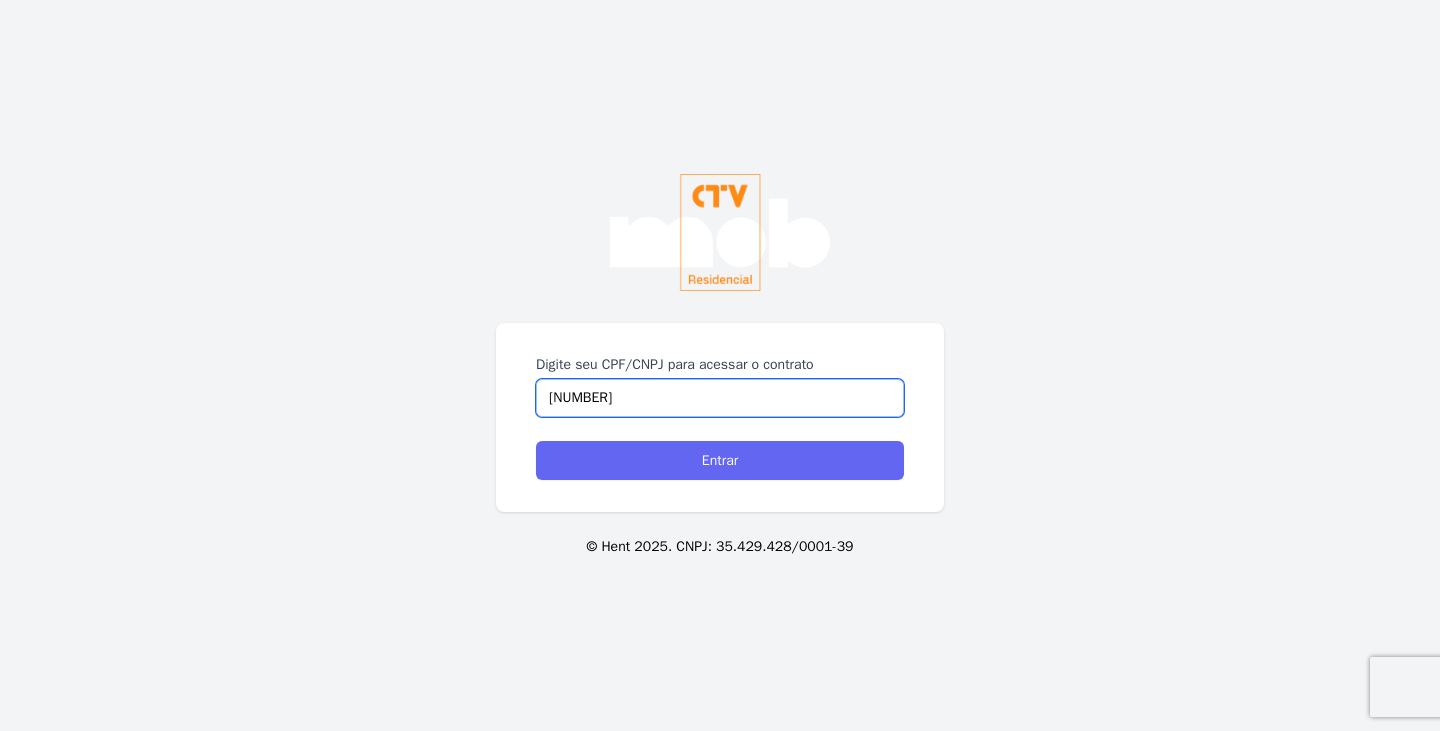 type on "[NUMBER]" 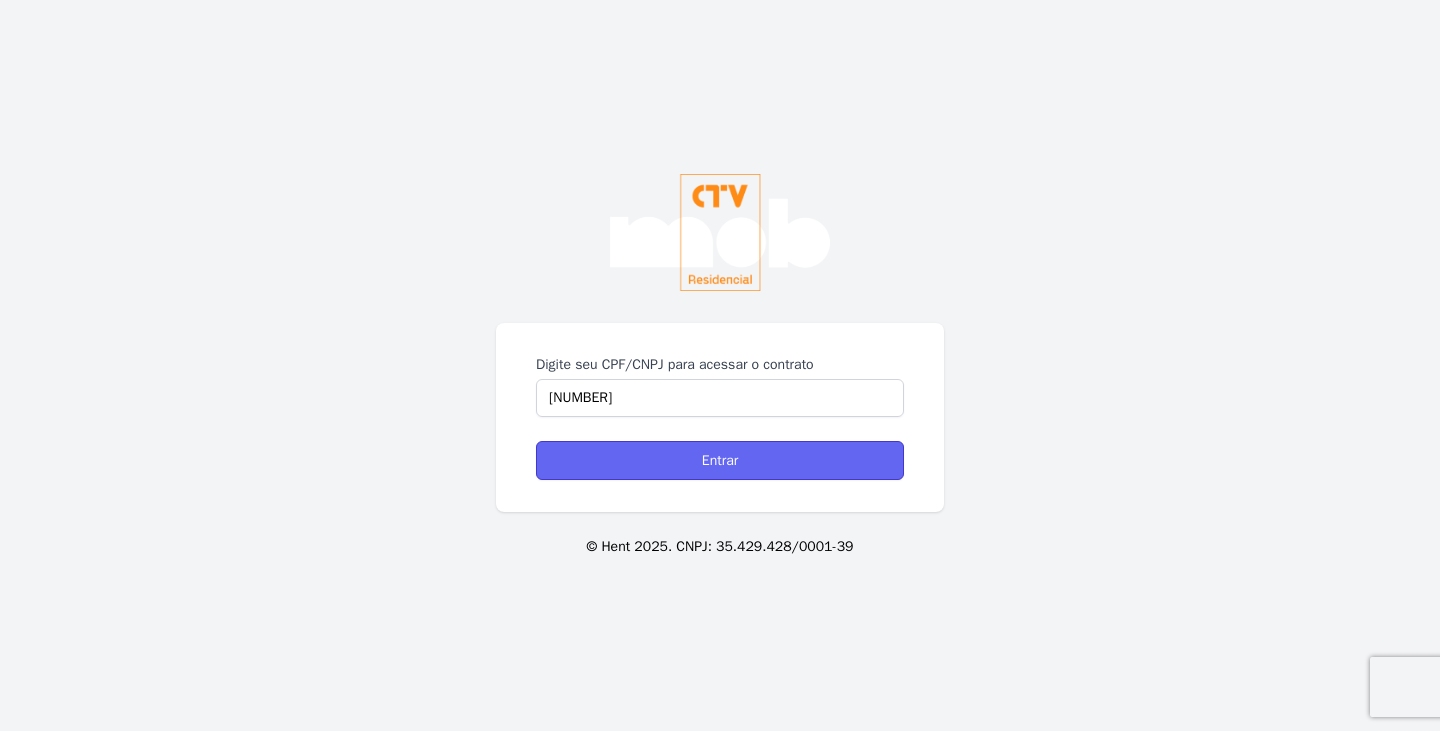 click on "Entrar" at bounding box center [720, 460] 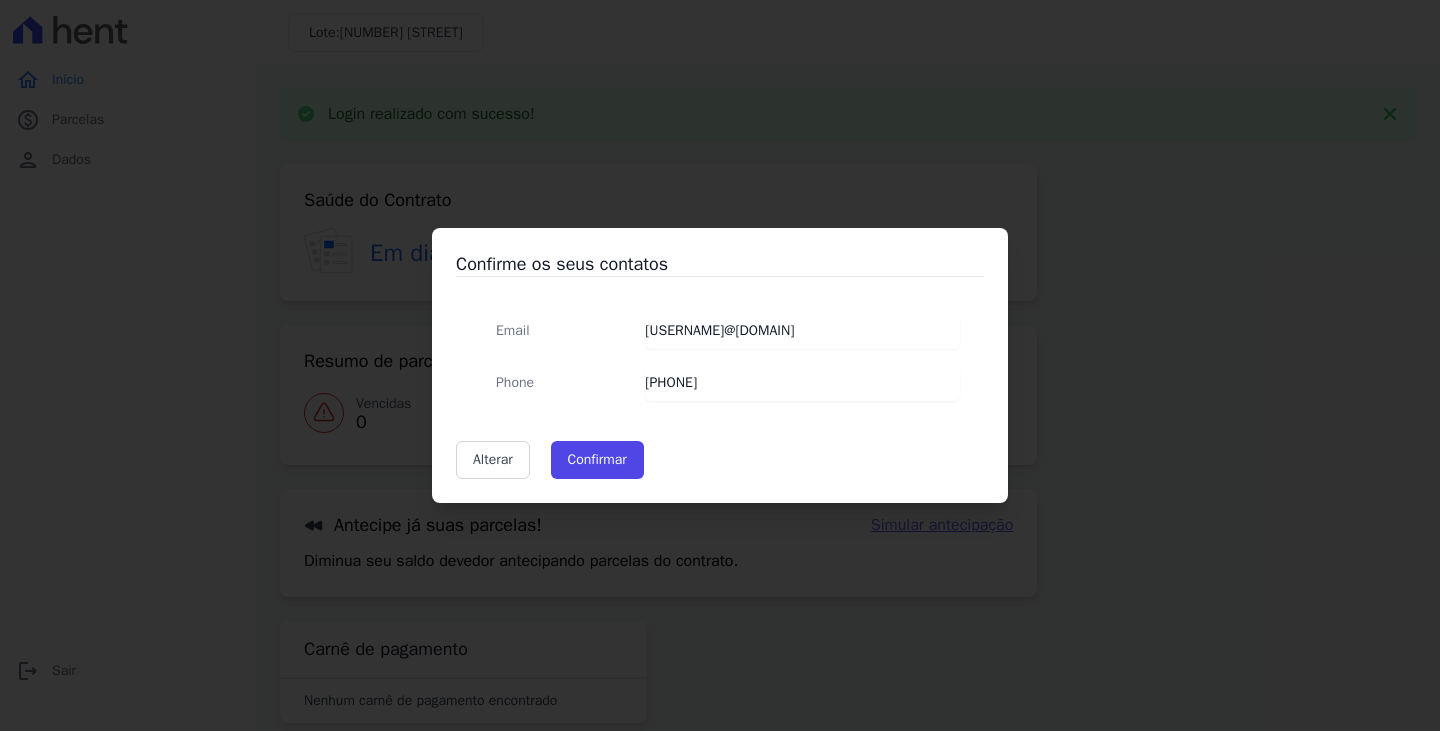 scroll, scrollTop: 0, scrollLeft: 0, axis: both 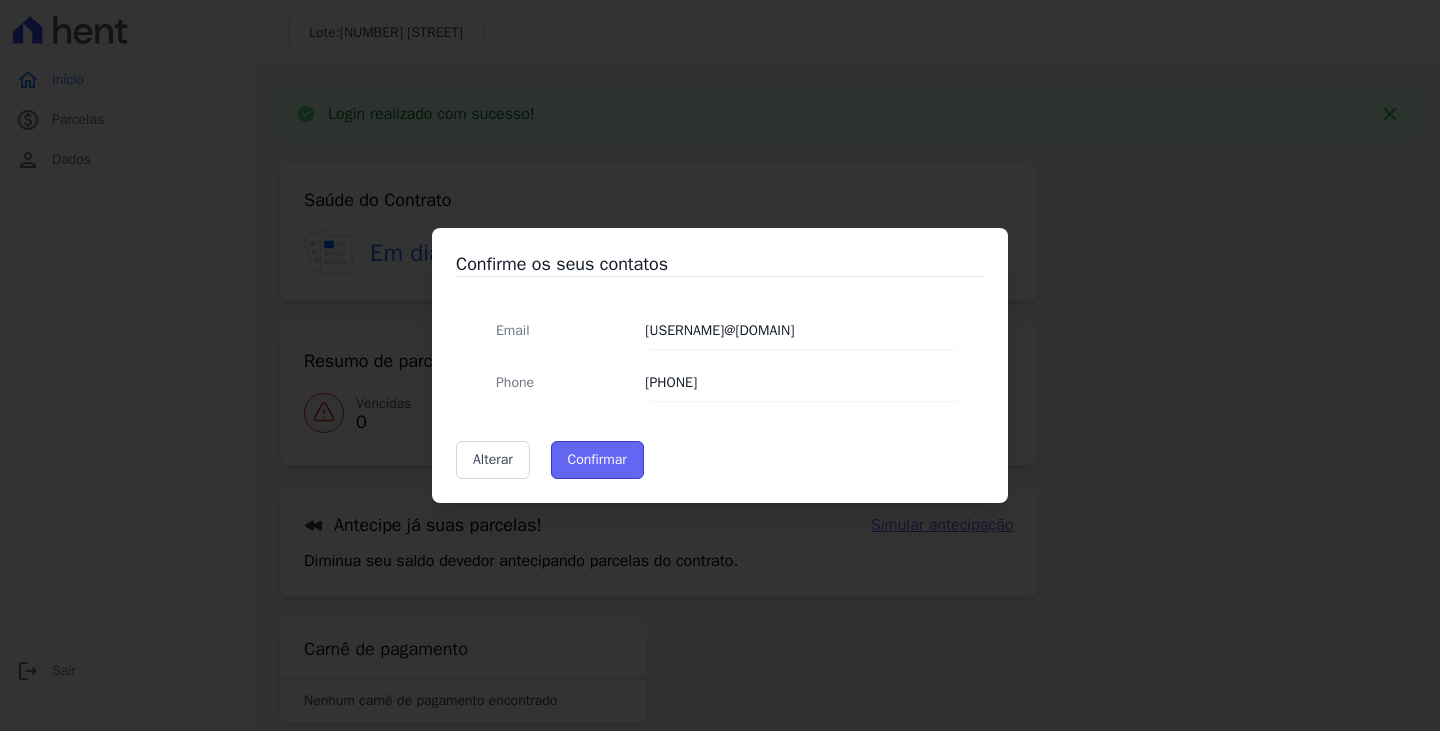click on "Confirmar" at bounding box center [597, 460] 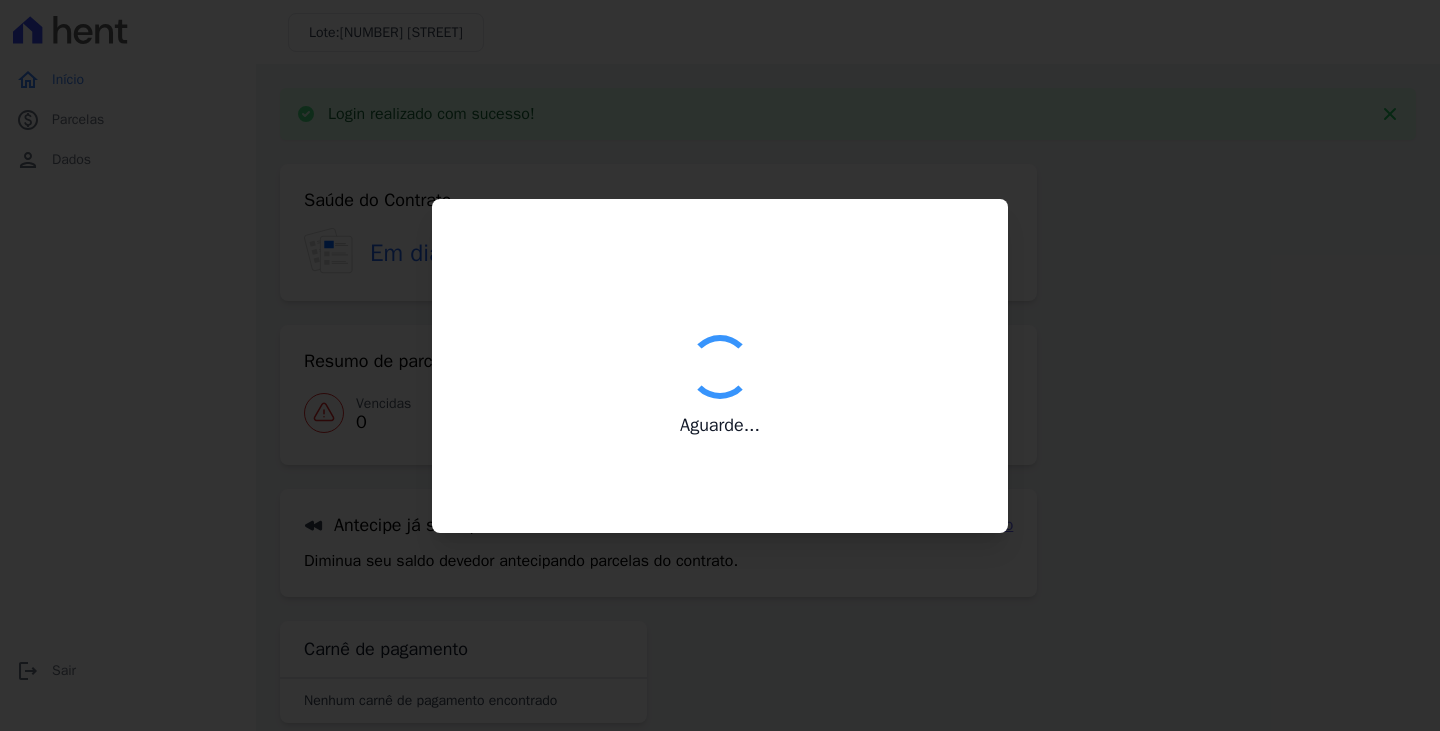 type on "Contatos confirmados com sucesso." 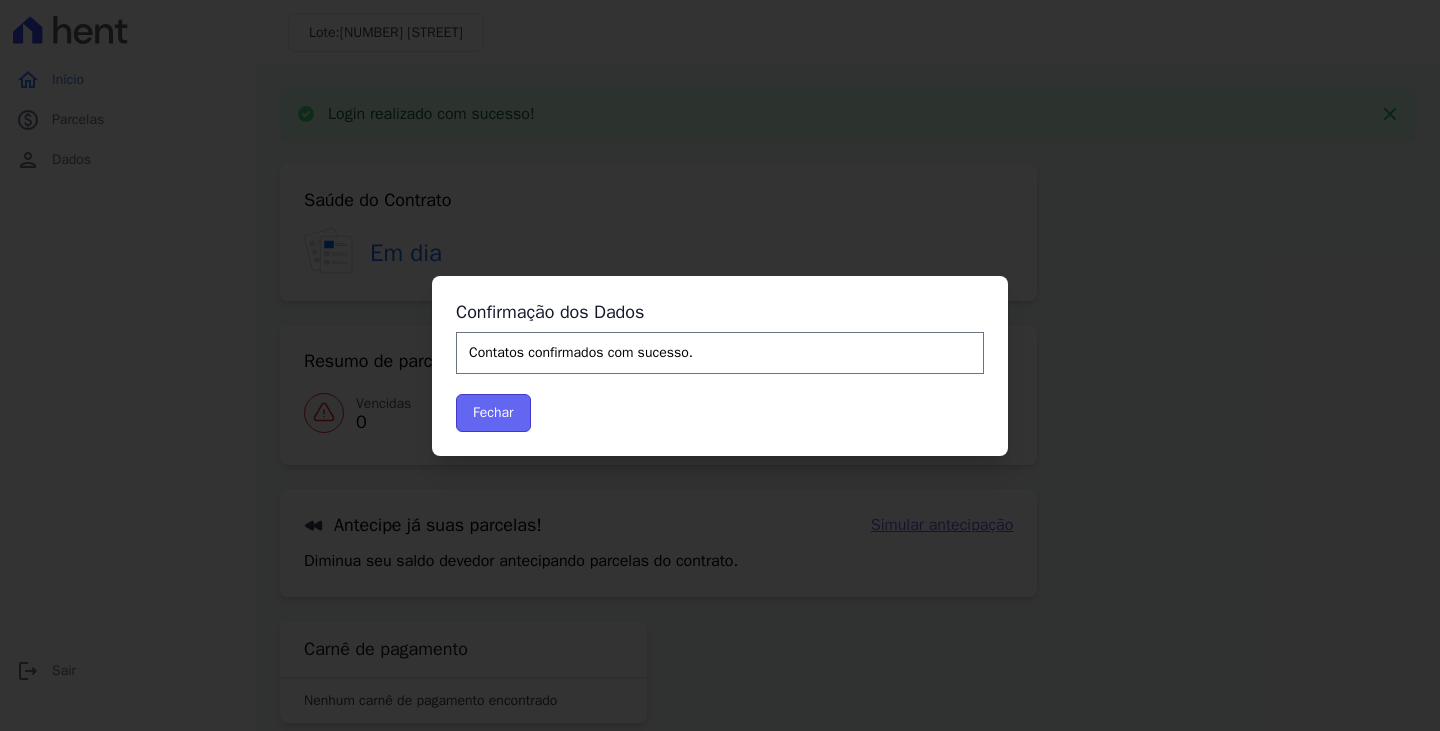 click on "Fechar" at bounding box center [493, 413] 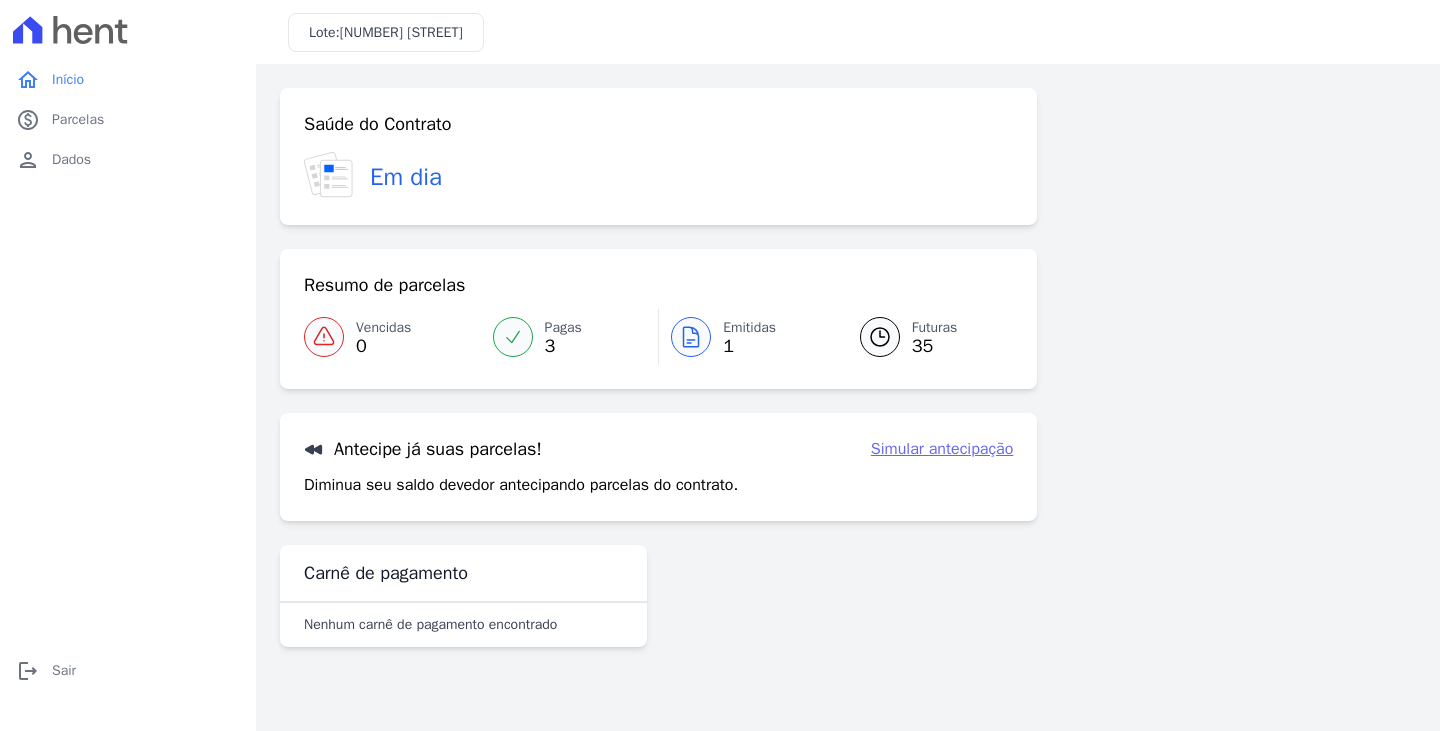 scroll, scrollTop: 0, scrollLeft: 0, axis: both 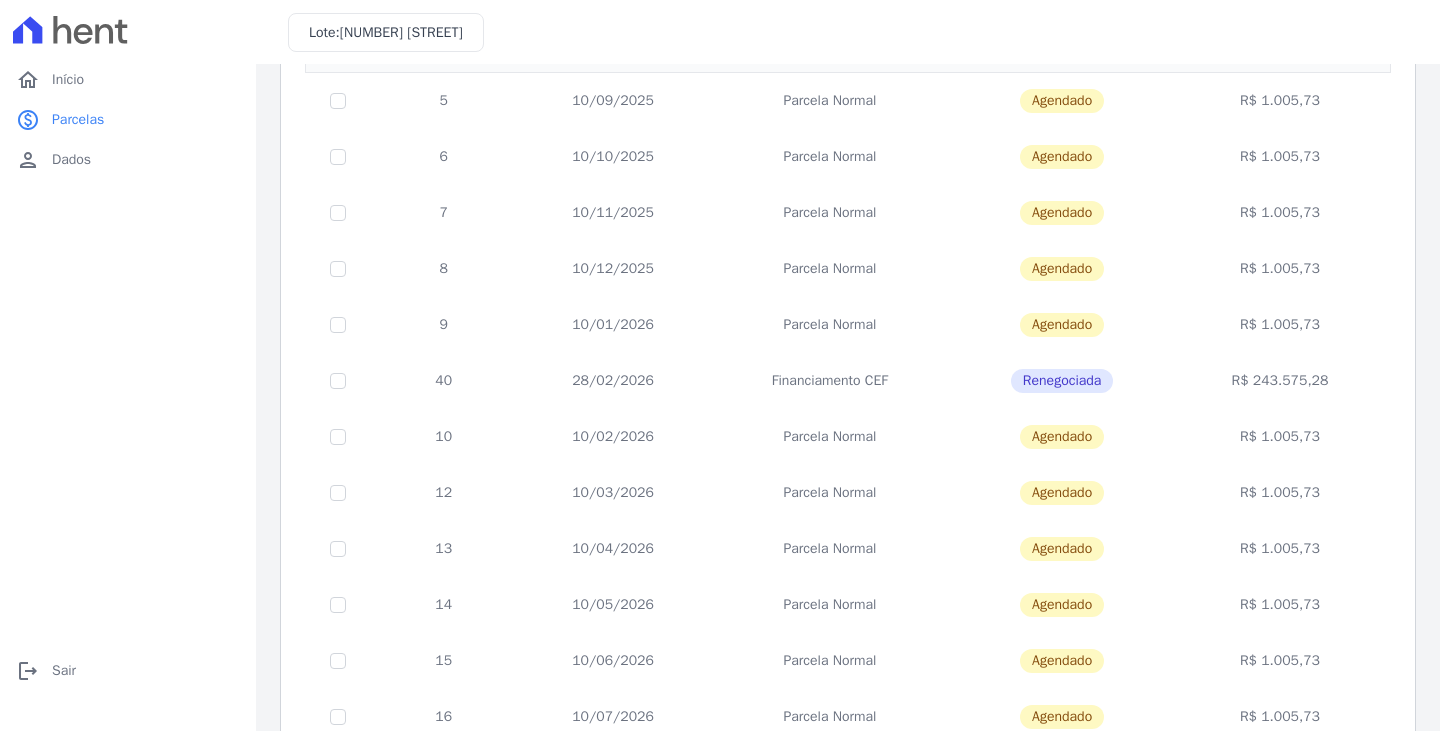 drag, startPoint x: 1318, startPoint y: 383, endPoint x: 418, endPoint y: 395, distance: 900.08 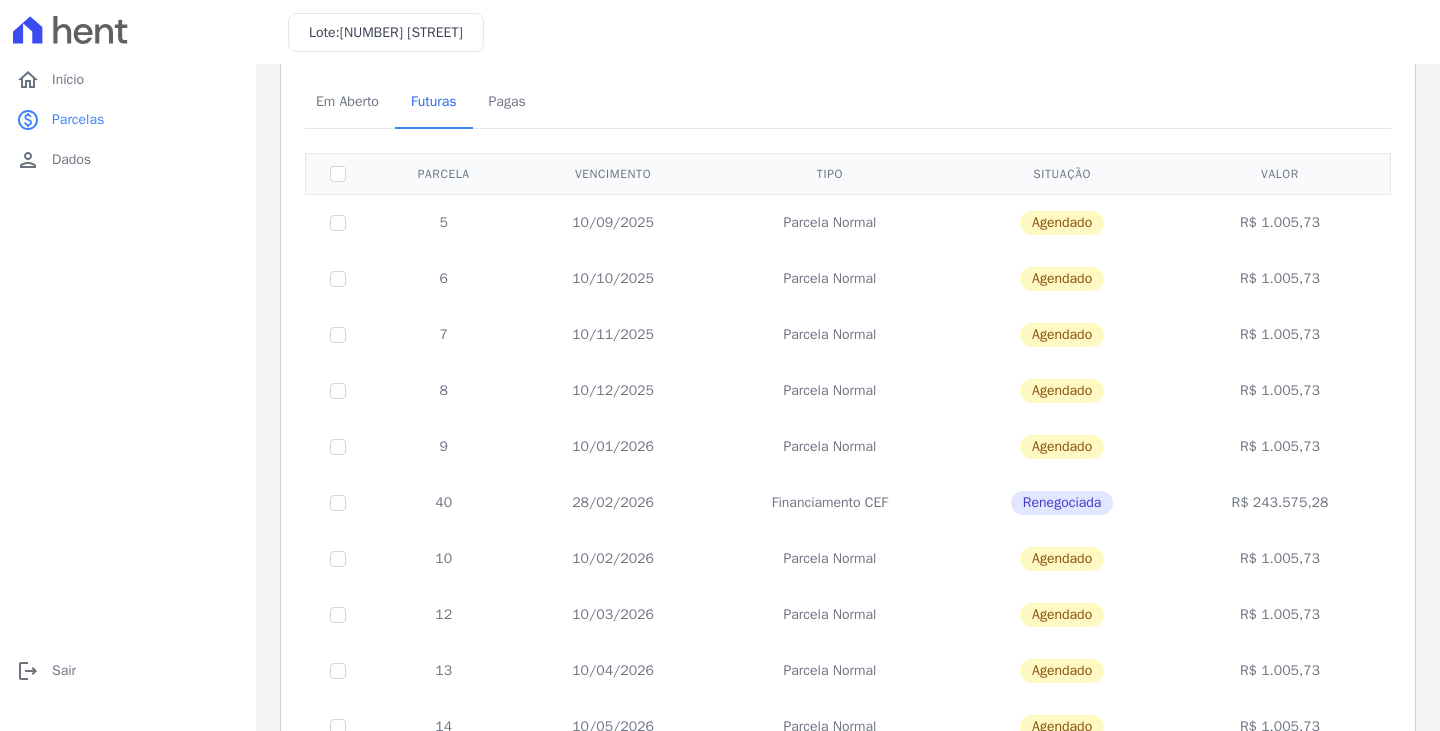 scroll, scrollTop: 0, scrollLeft: 0, axis: both 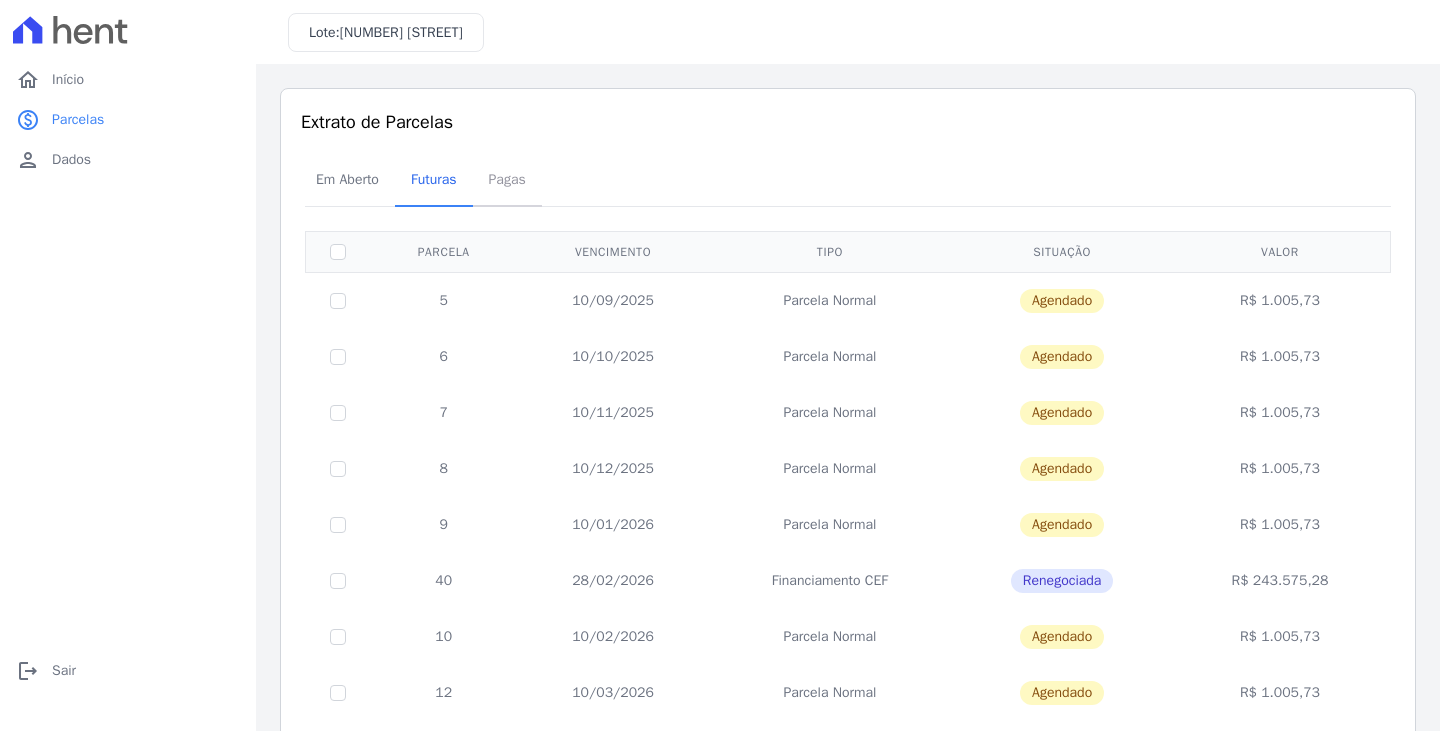 click on "Pagas" at bounding box center (507, 179) 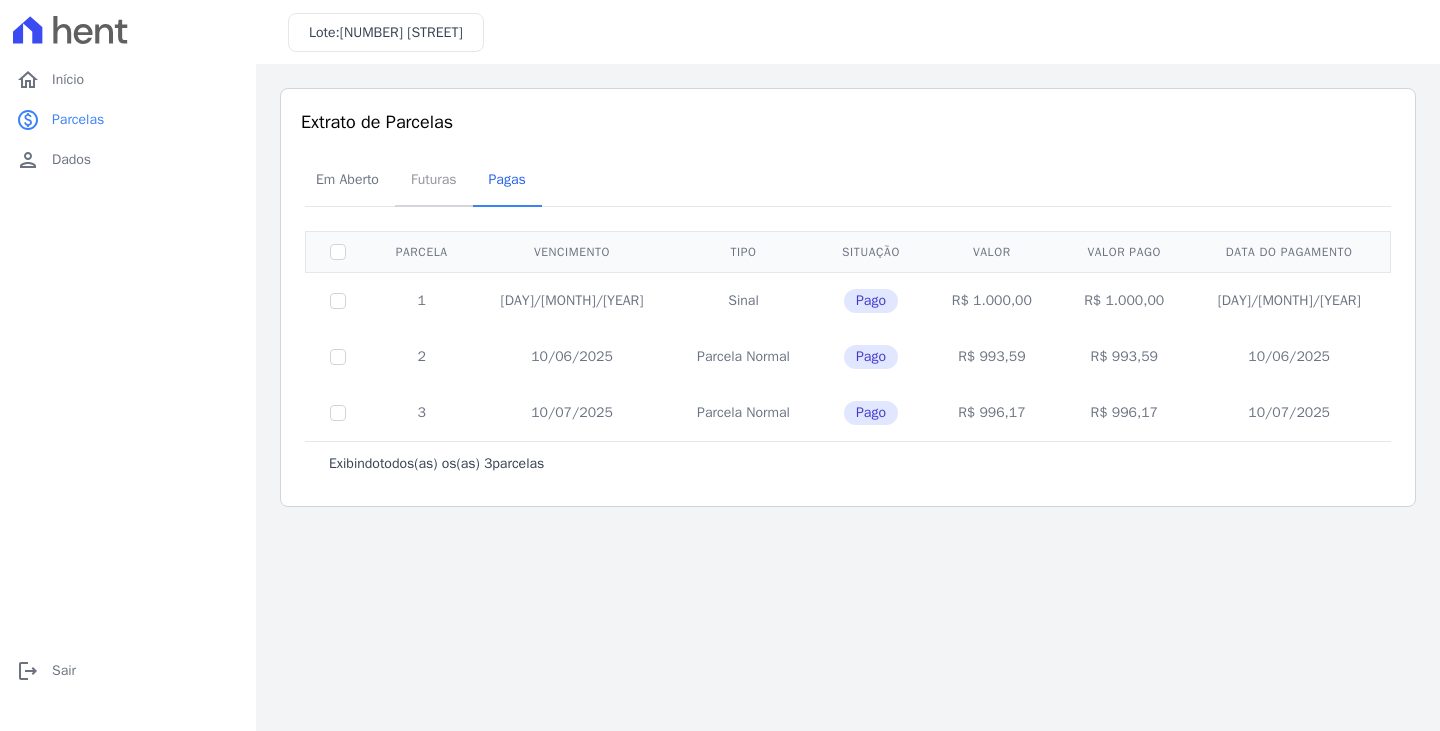 click on "Futuras" at bounding box center [434, 179] 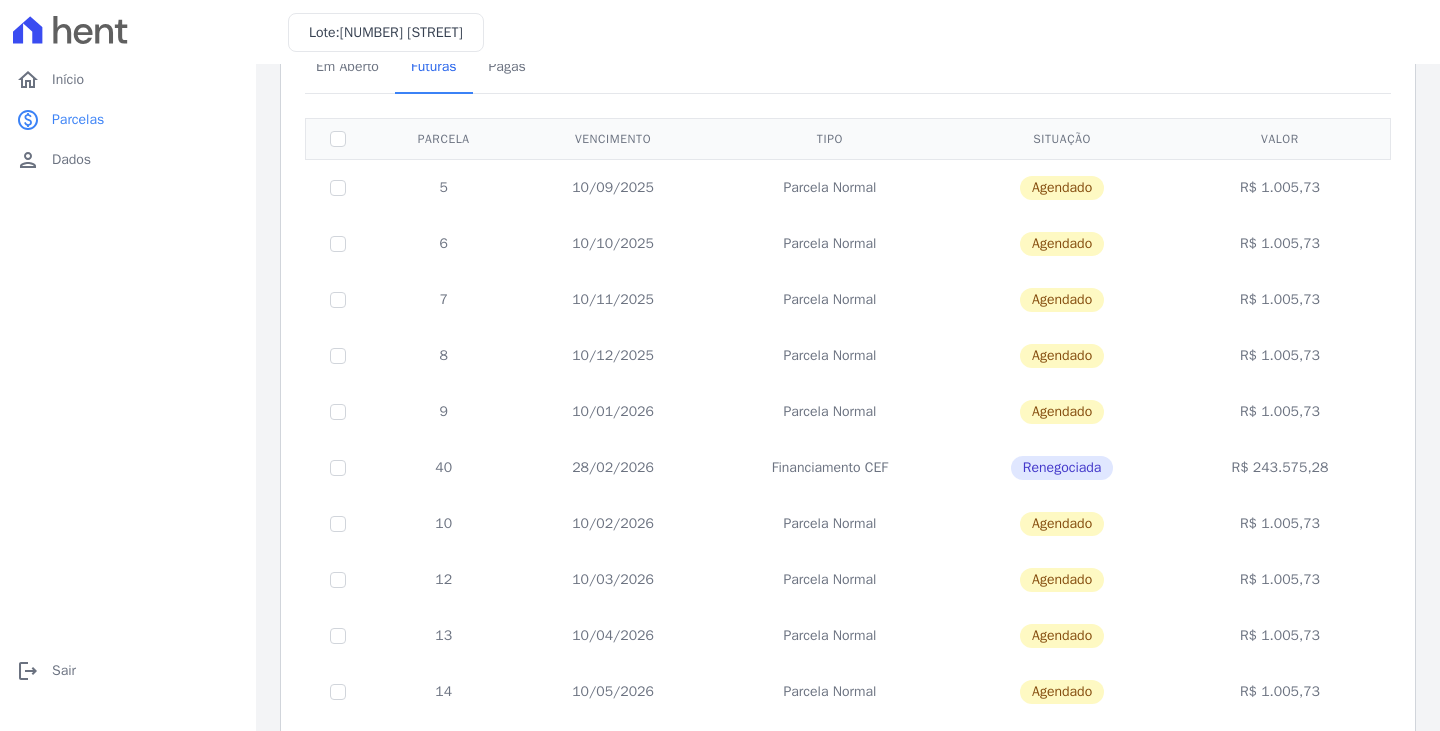 scroll, scrollTop: 0, scrollLeft: 0, axis: both 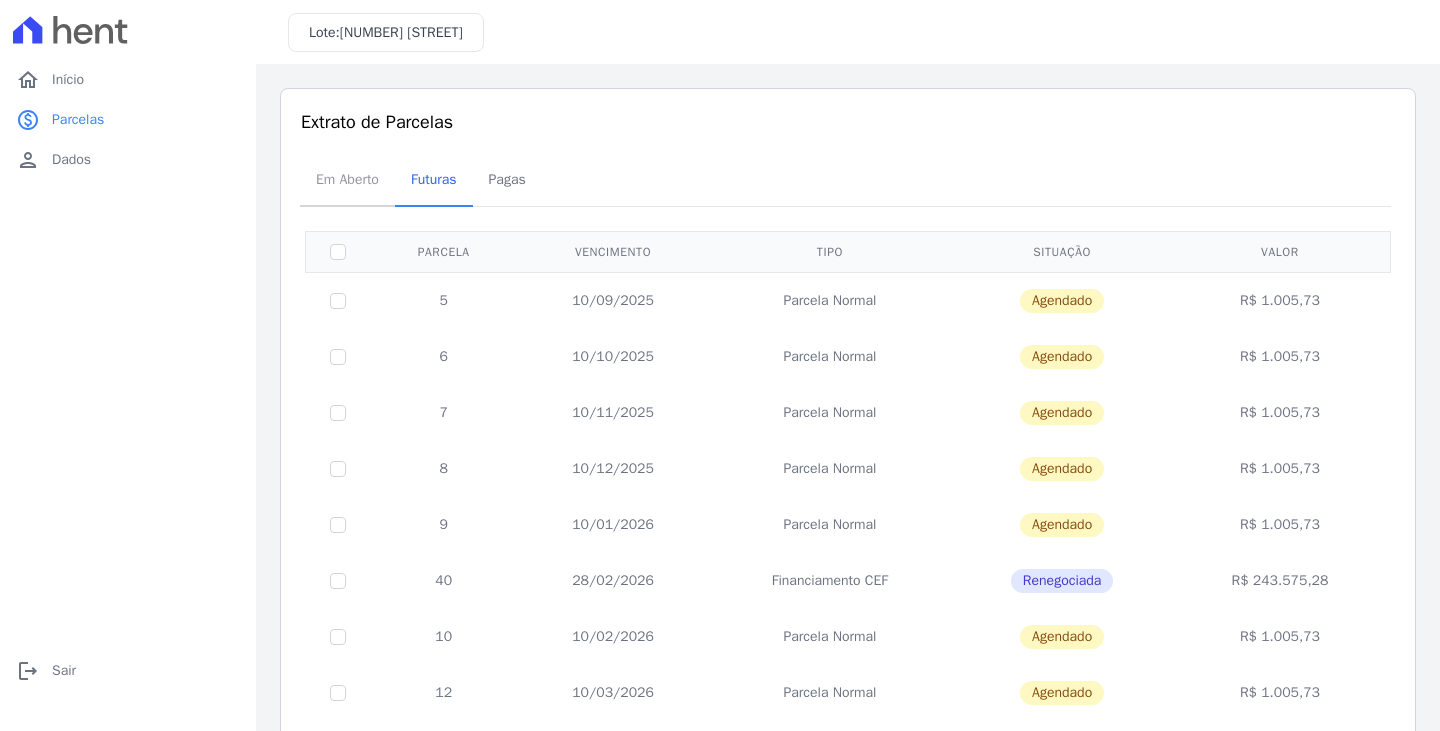 click on "Em Aberto" at bounding box center (347, 179) 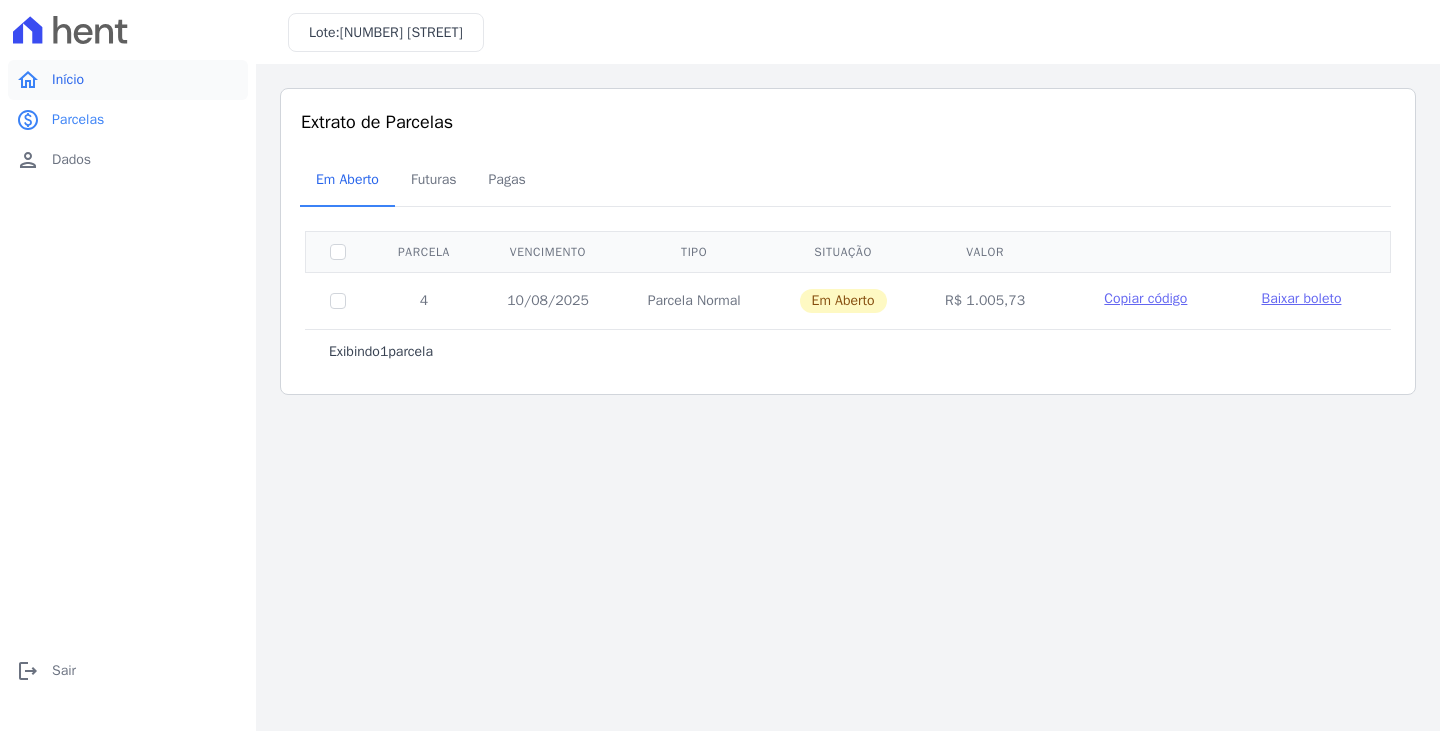 click on "Início" at bounding box center (68, 80) 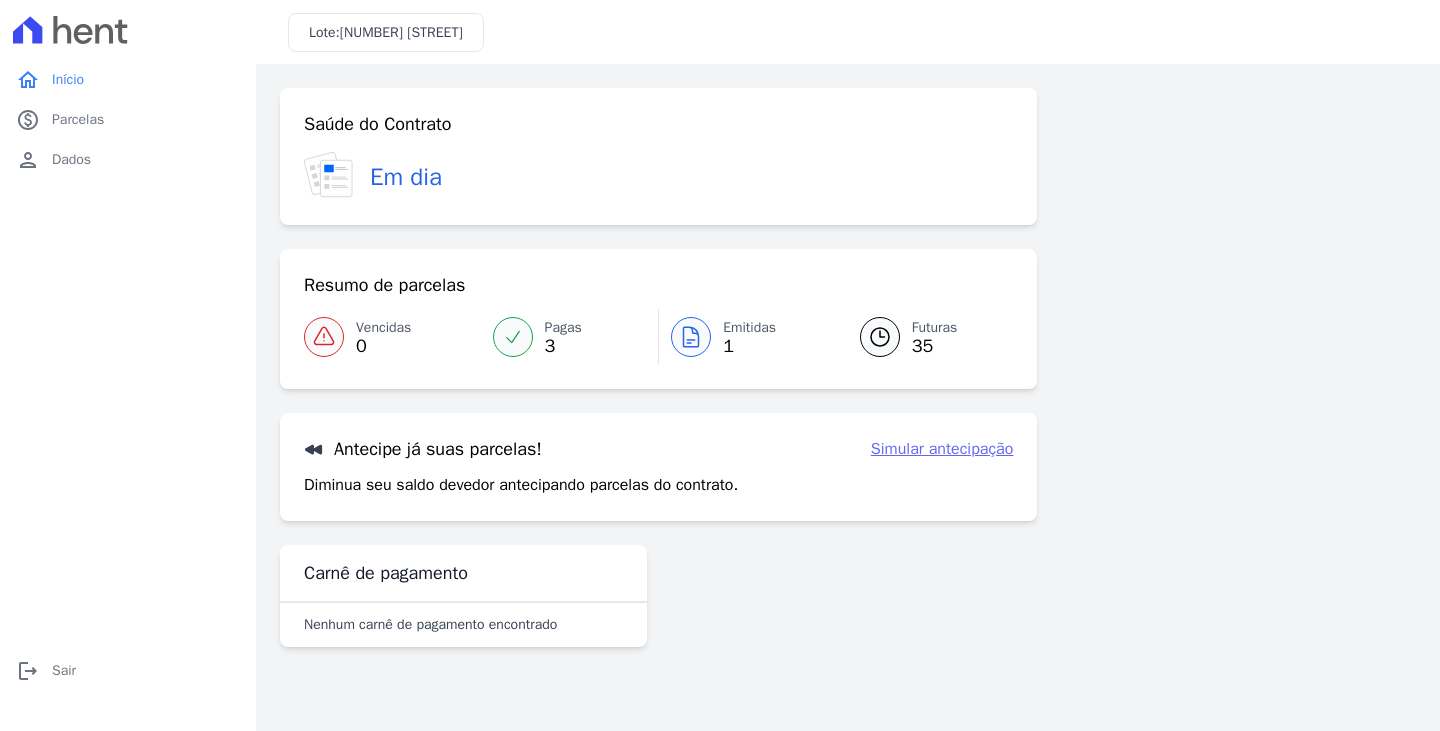 click on "Simular antecipação" at bounding box center (942, 449) 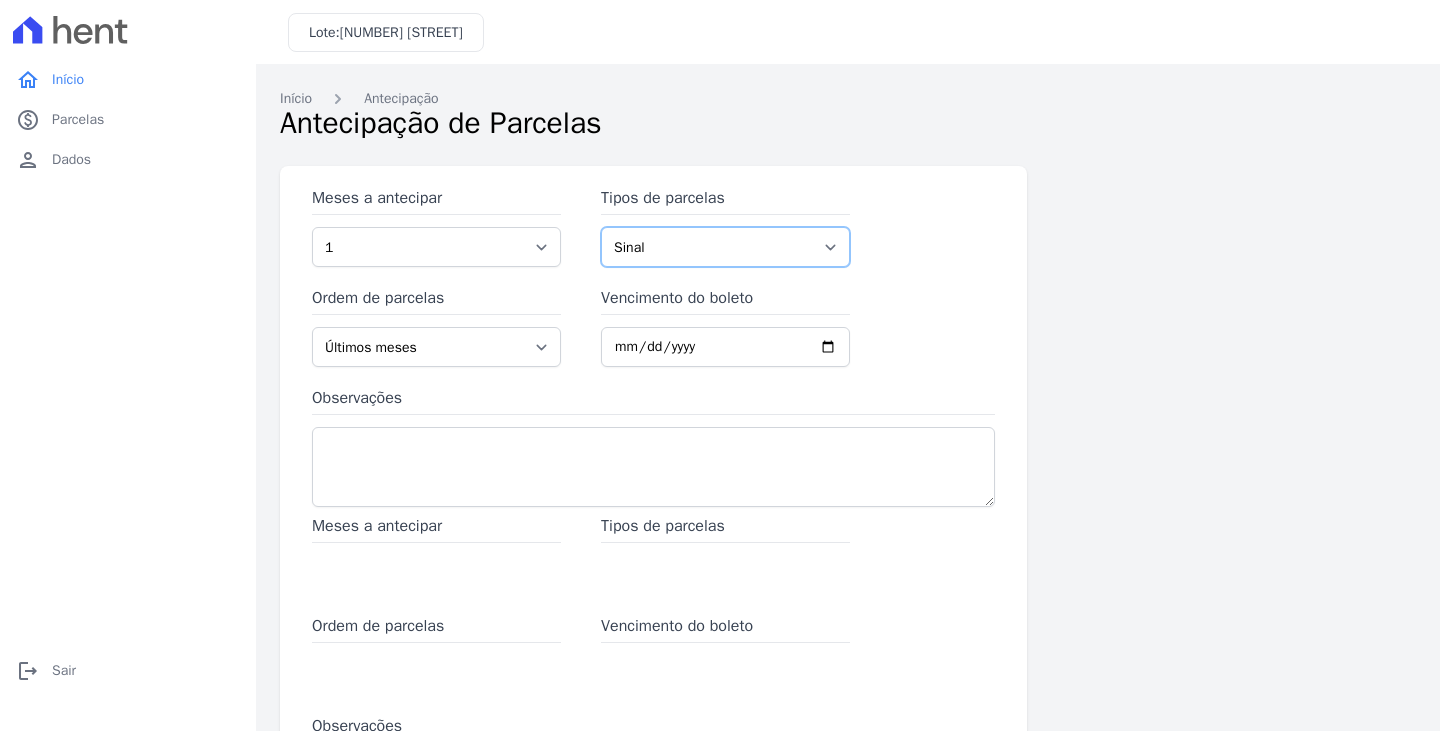 click on "Sinal
Parcela Normal
Financiamento CEF
Outros" at bounding box center (725, 247) 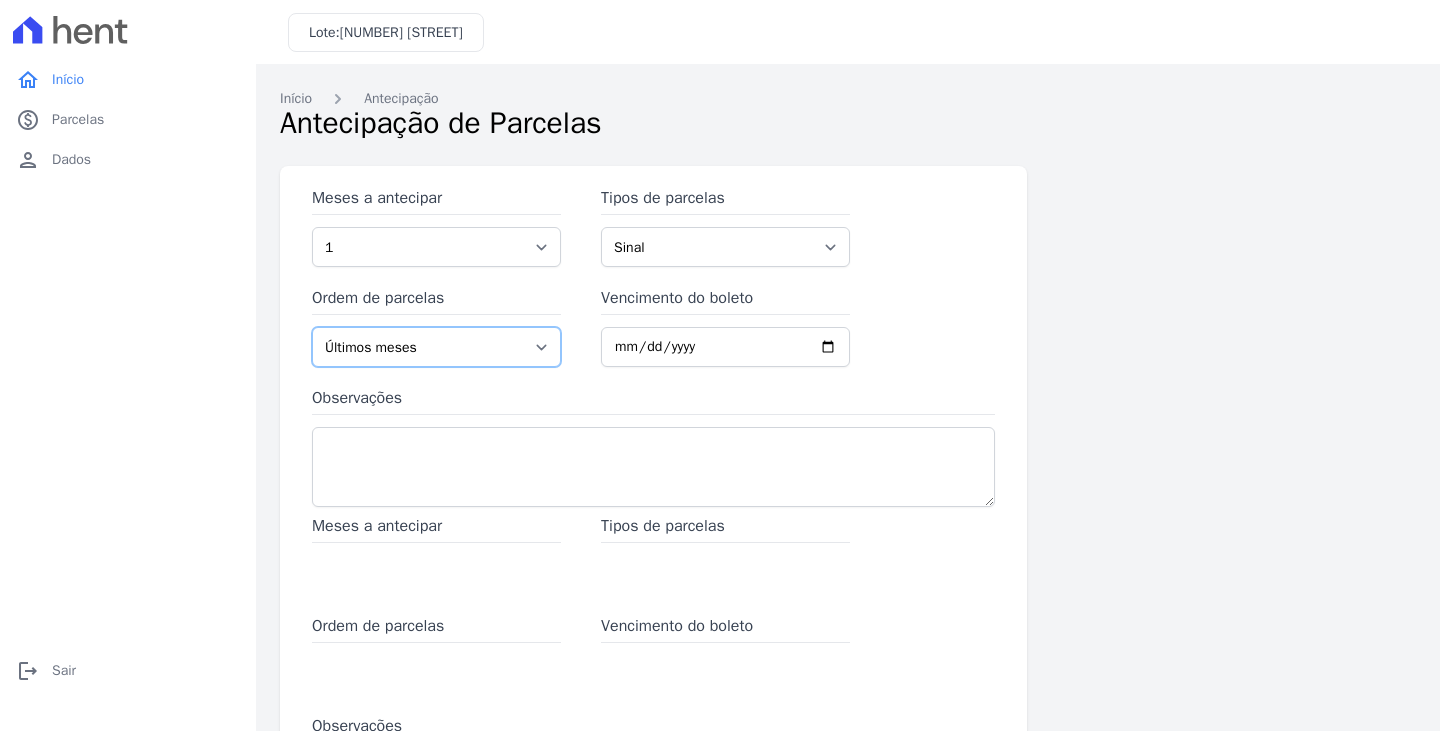 click on "Últimos meses
Primeiros meses" at bounding box center (436, 347) 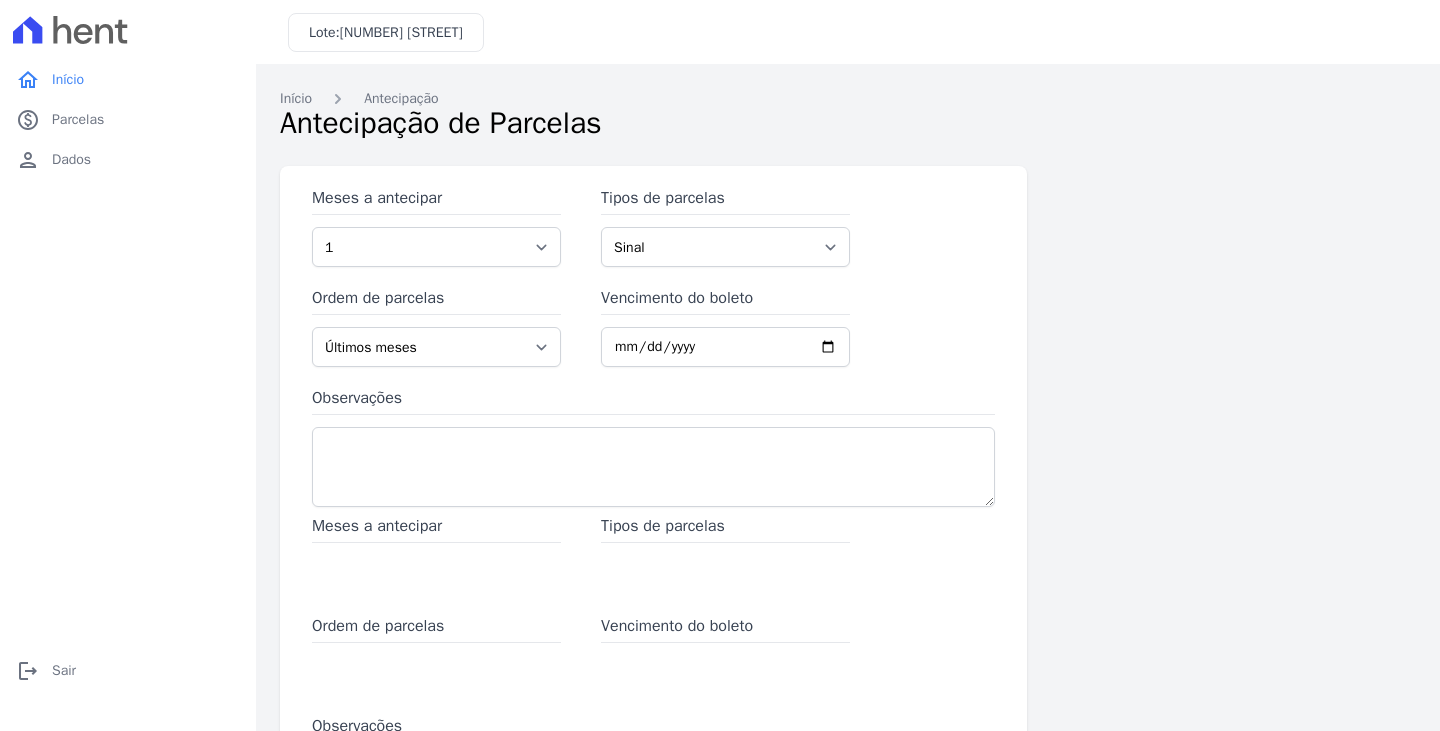 click on "Meses a antecipar
1
2
3
4
5
6
7
8
9
10
11
12
13
14
15
16
17
18
19
20
21
22
23
24
25
26
27
28
29
30
31
32
33
34
35
36
37
38
39
Tipos de parcelas
Sinal
Parcela Normal
Financiamento CEF
Outros
Ordem de parcelas
Últimos meses
Primeiros meses
Vencimento do boleto
Observações" at bounding box center [653, 350] 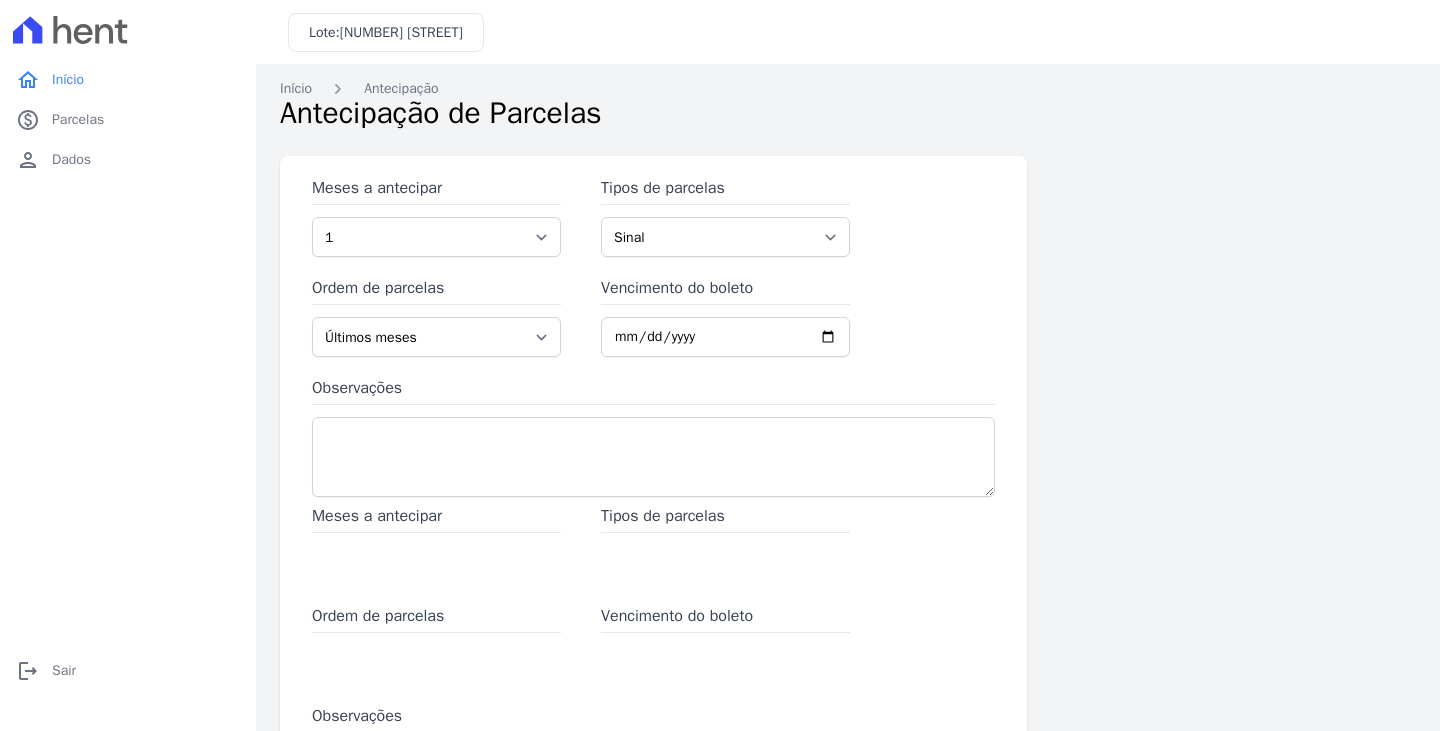 scroll, scrollTop: 0, scrollLeft: 0, axis: both 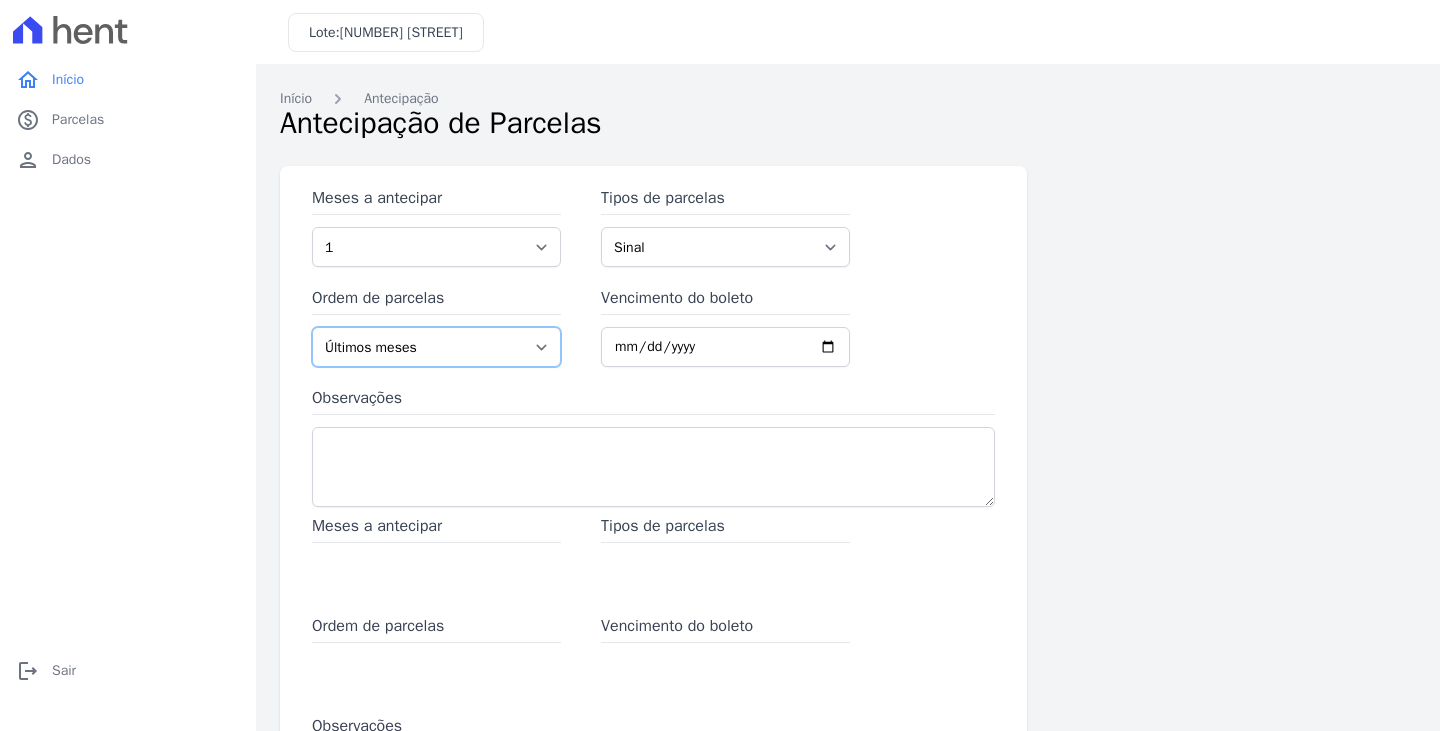 click on "Últimos meses
Primeiros meses" at bounding box center [436, 347] 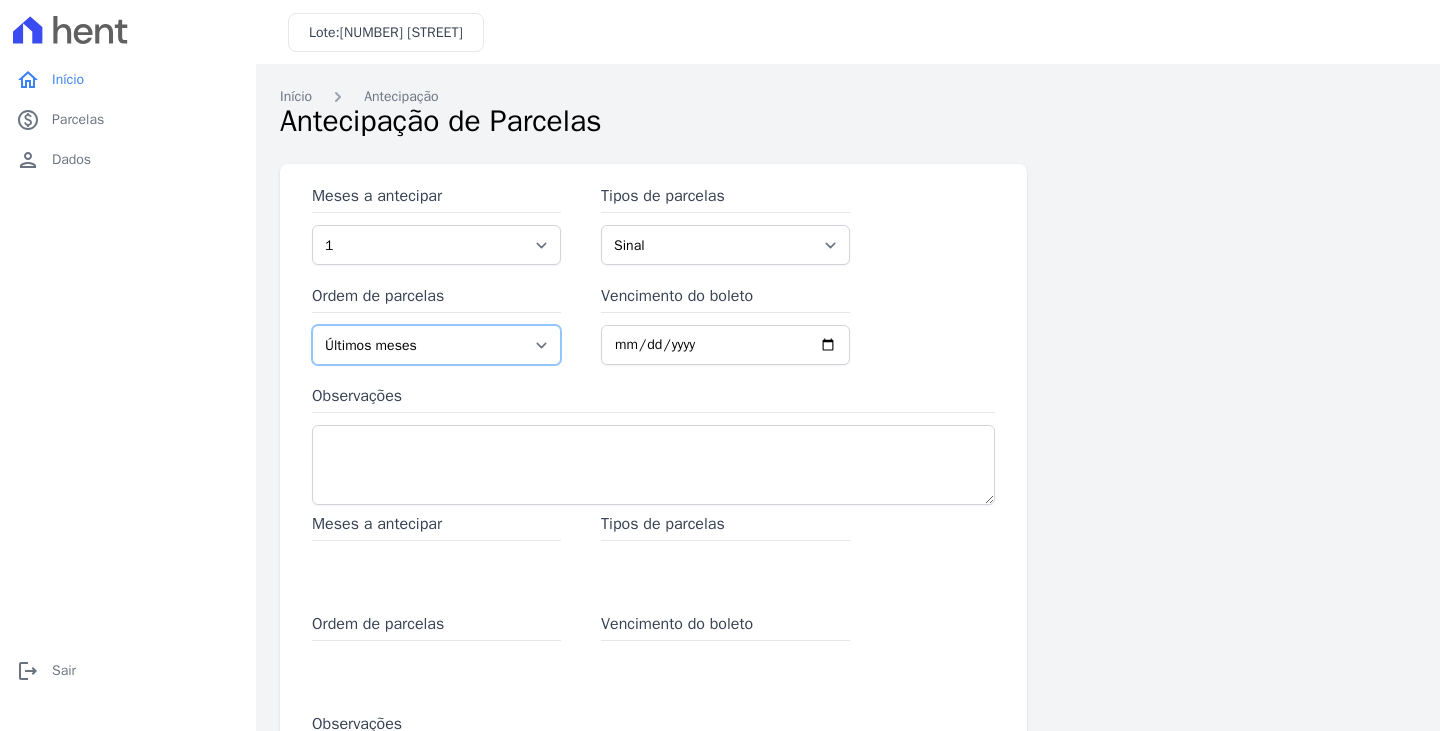 scroll, scrollTop: 0, scrollLeft: 0, axis: both 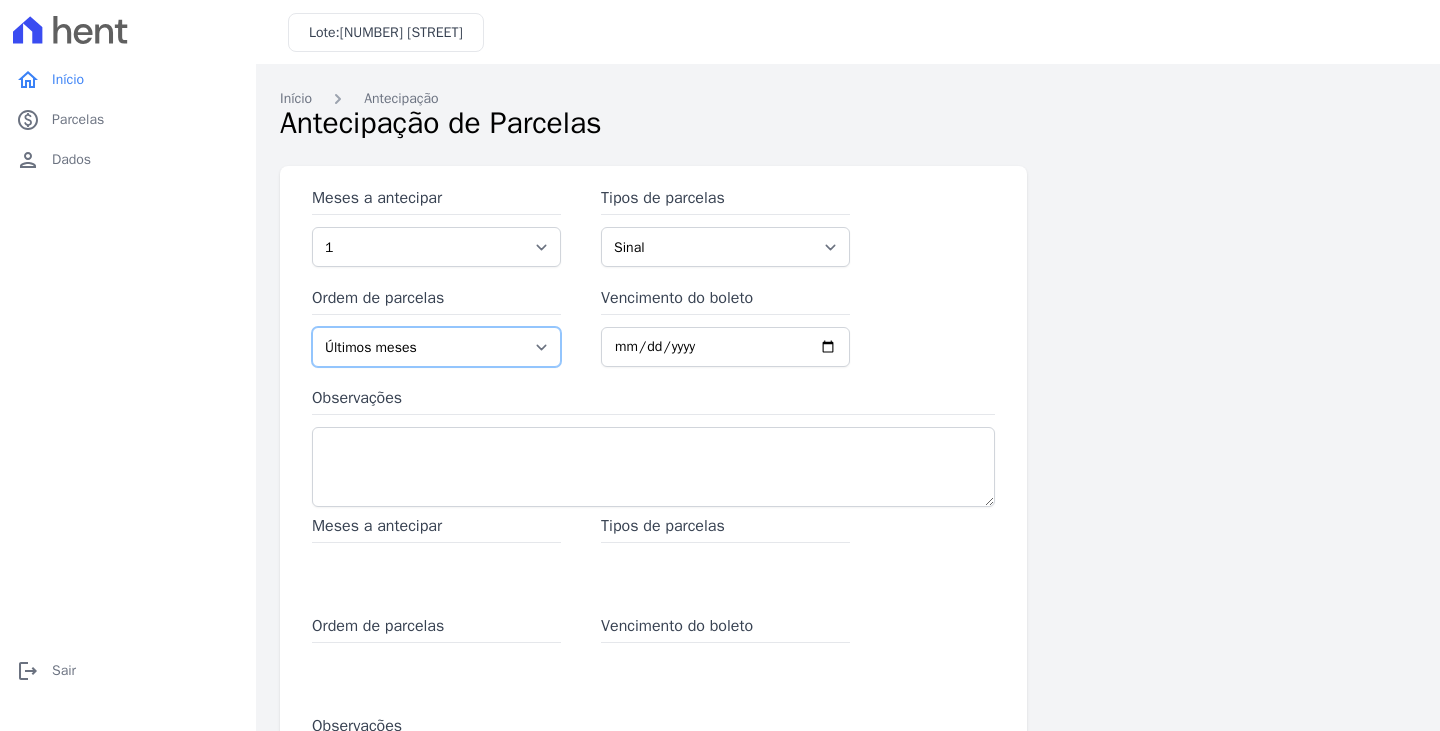 click on "Últimos meses
Primeiros meses" at bounding box center (436, 347) 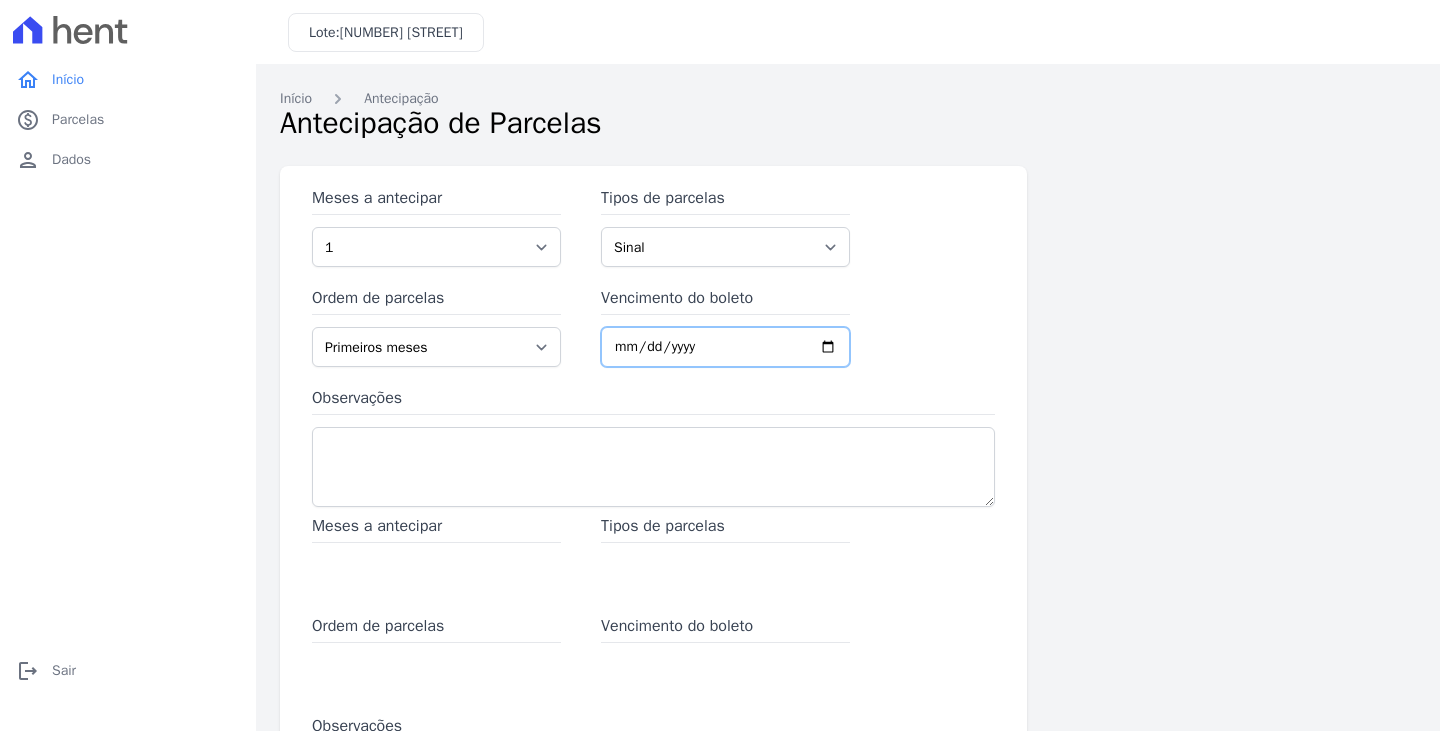click on "Vencimento do boleto" at bounding box center (725, 347) 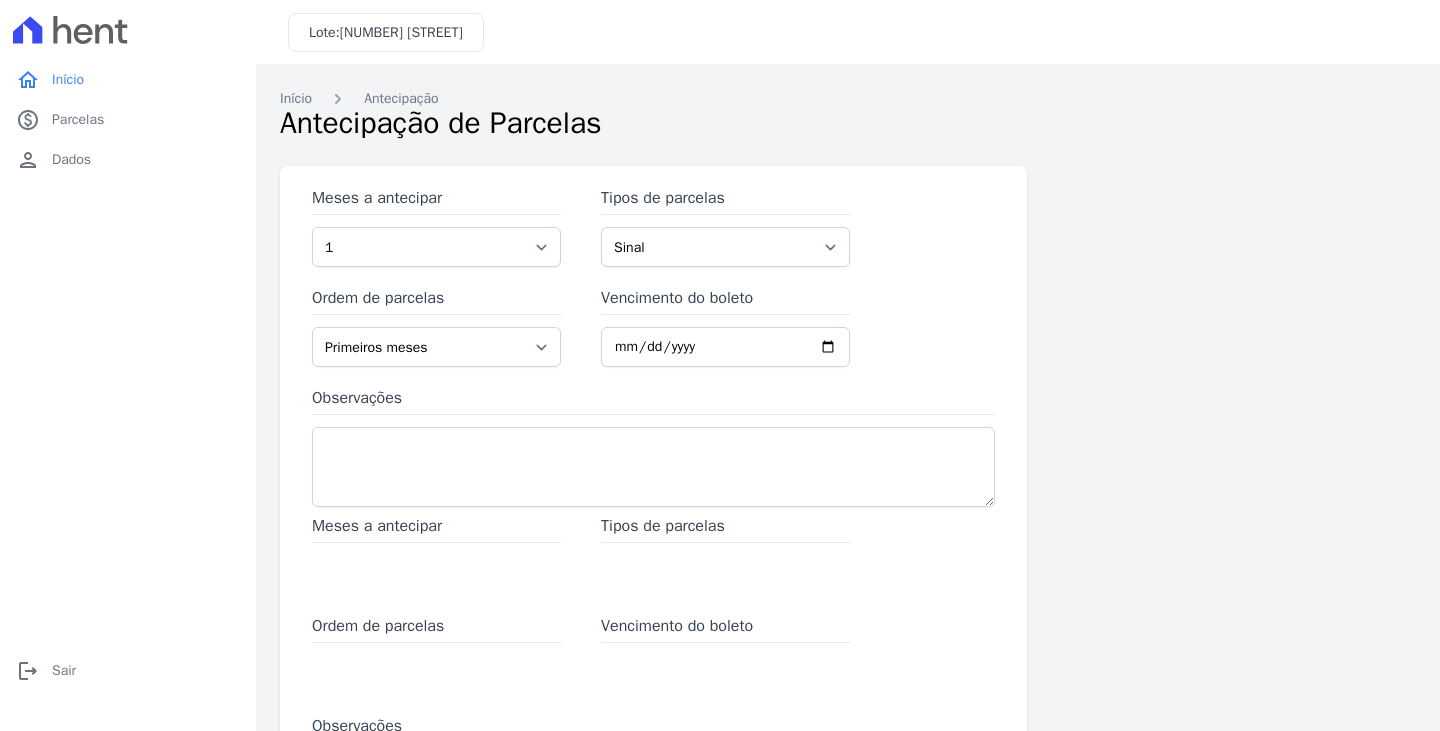click on "Meses a antecipar
1
2
3
4
5
6
7
8
9
10
11
12
13
14
15
16
17
18
19
20
21
22
23
24
25
26
27
28
29
30
31
32
33
34
35
36
37
38
39
Tipos de parcelas
Sinal
Parcela Normal
Financiamento CEF
Outros
Ordem de parcelas
Últimos meses
Primeiros meses
Vencimento do boleto
2025-12-10
Observações" at bounding box center (653, 350) 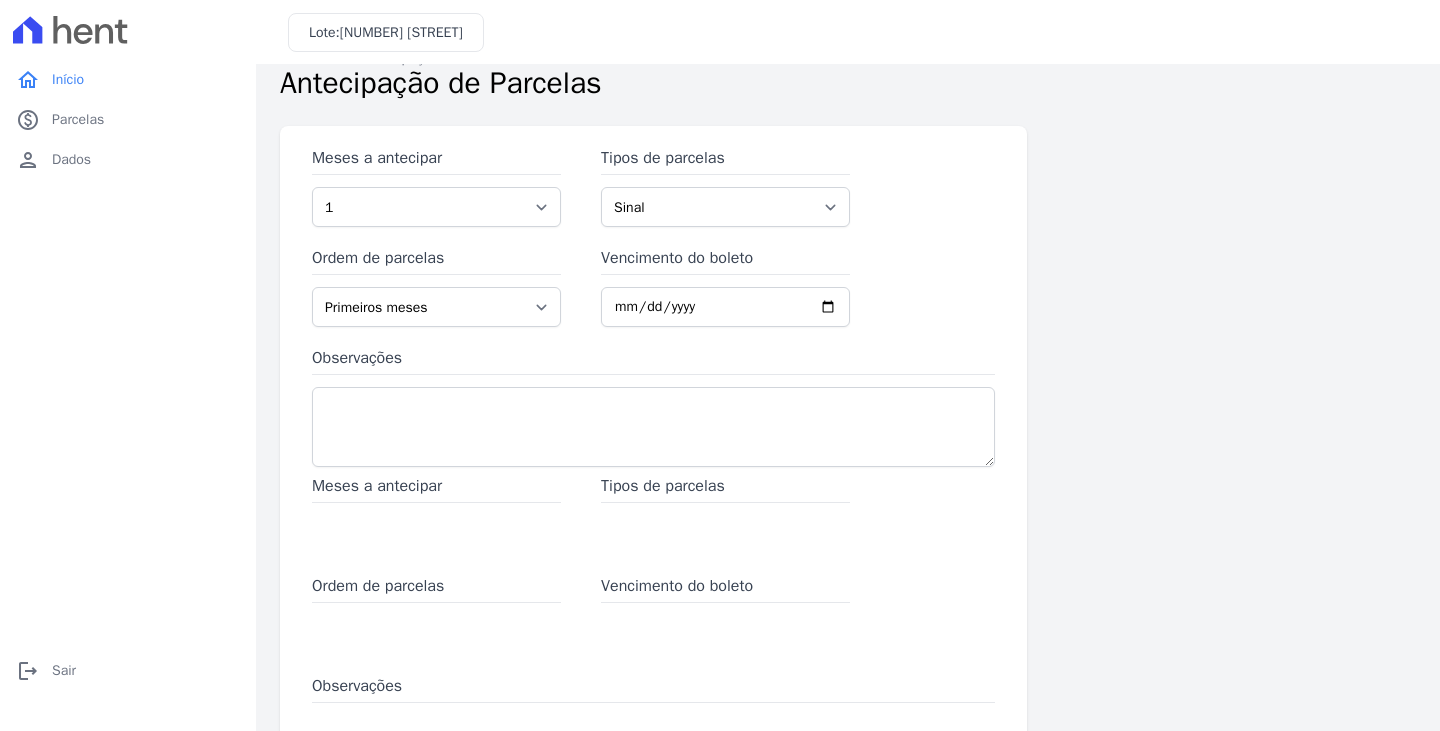 scroll, scrollTop: 0, scrollLeft: 0, axis: both 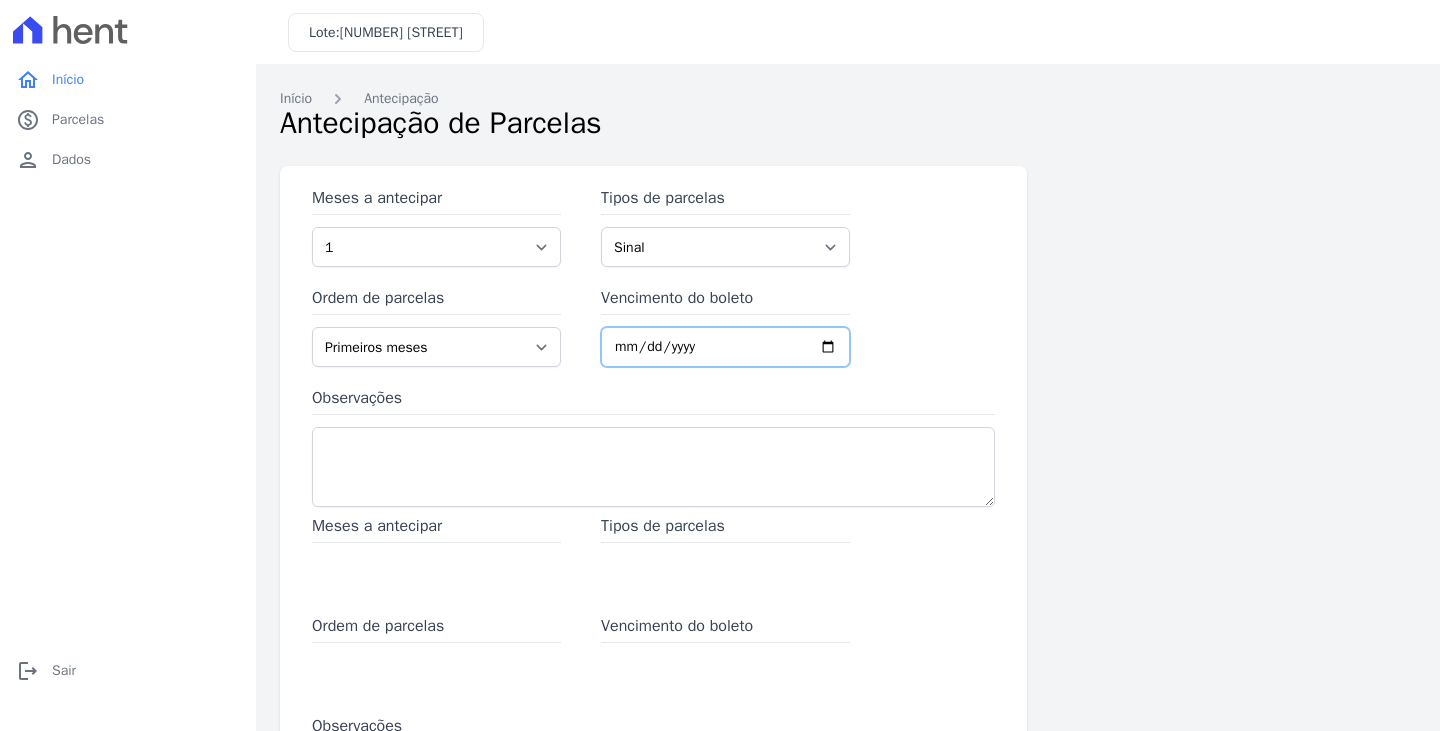 click on "2025-12-10" at bounding box center (725, 347) 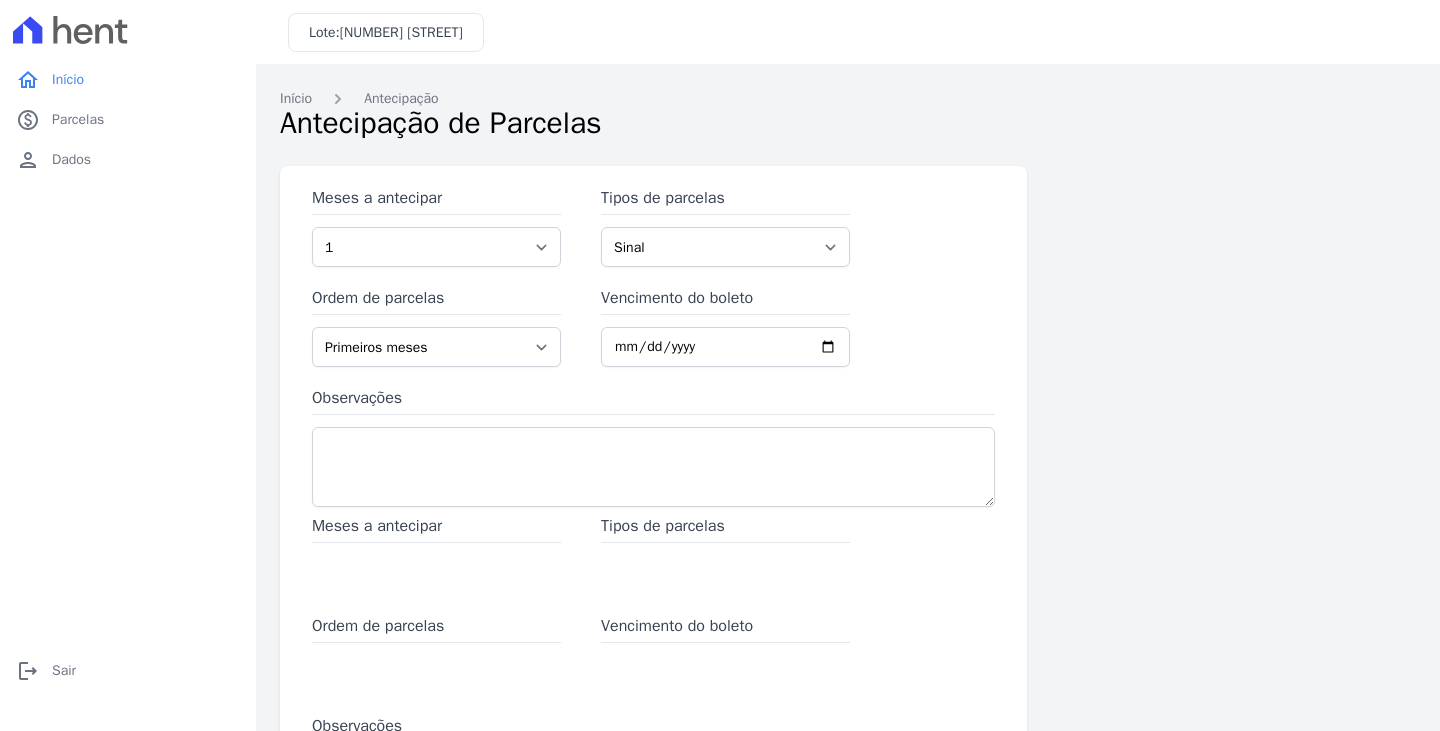 click on "Meses a antecipar
1
2
3
4
5
6
7
8
9
10
11
12
13
14
15
16
17
18
19
20
21
22
23
24
25
26
27
28
29
30
31
32
33
34
35
36
37
38
39
Tipos de parcelas
Sinal
Parcela Normal
Financiamento CEF
Outros
Ordem de parcelas
Últimos meses
Primeiros meses
Vencimento do boleto
2025-12-10
Observações" at bounding box center [653, 350] 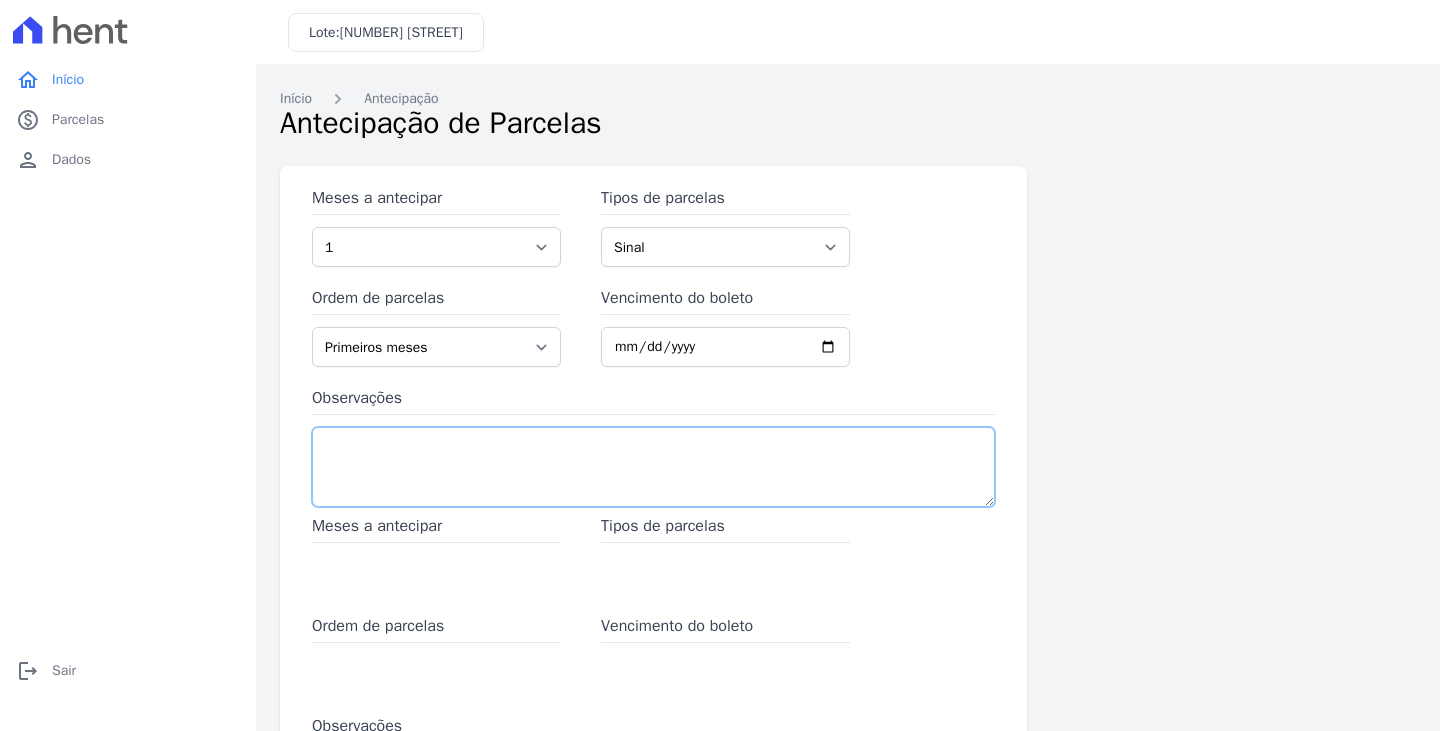 click on "Observações" at bounding box center [653, 467] 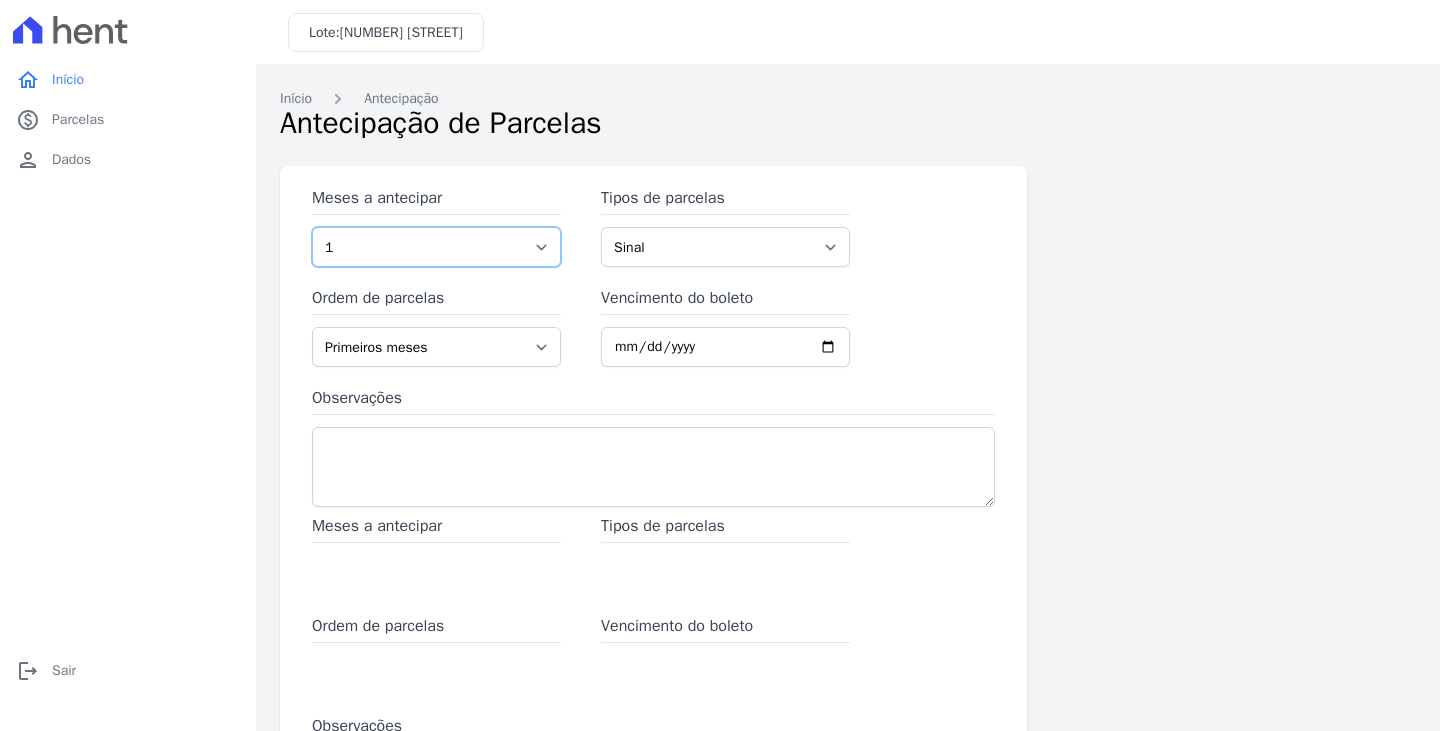click on "1
2
3
4
5
6
7
8
9
10
11
12
13
14
15
16
17
18
19
20
21
22
23
24
25
26
27
28
29
30
31
32
33
34
35
36
37
38
39" at bounding box center (436, 247) 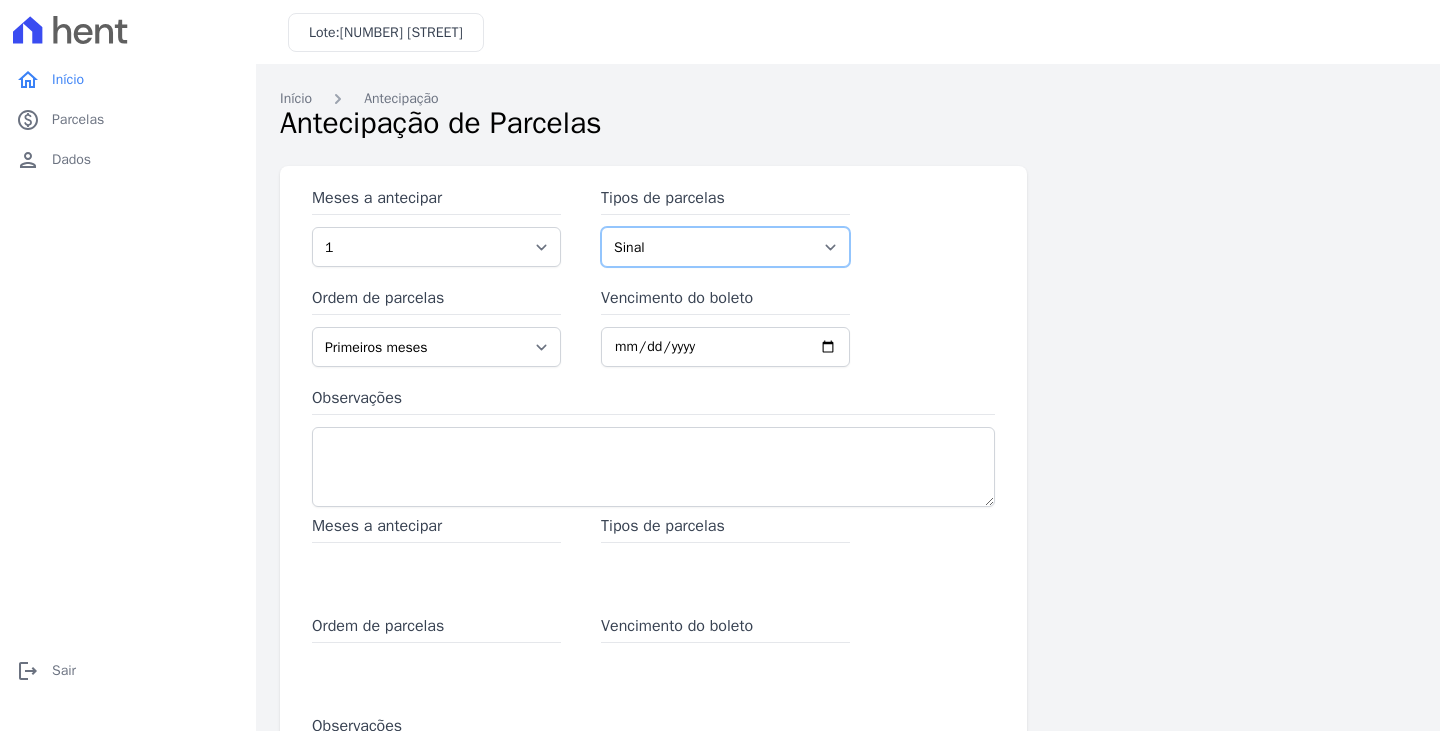 click on "Sinal
Parcela Normal
Financiamento CEF
Outros" at bounding box center (725, 247) 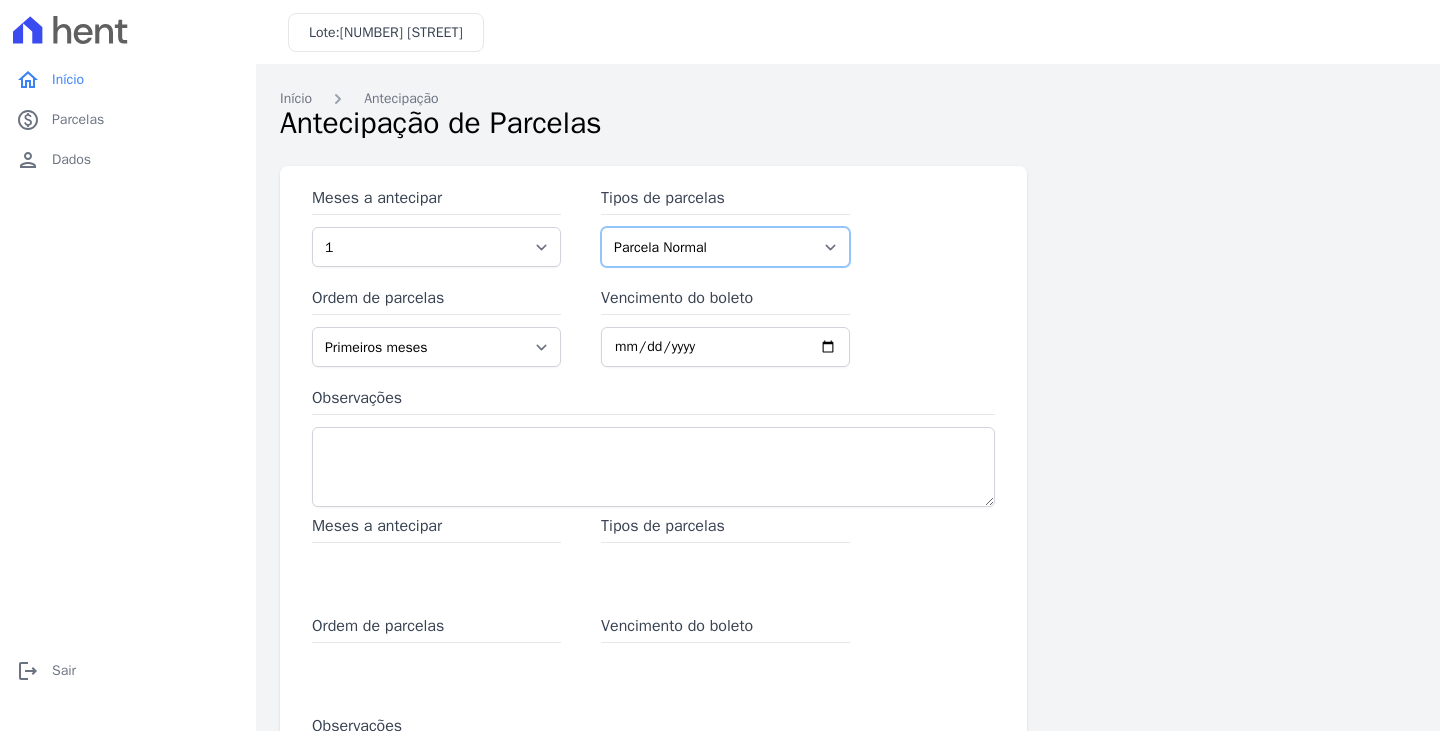 click on "Sinal
Parcela Normal
Financiamento CEF
Outros" at bounding box center [725, 247] 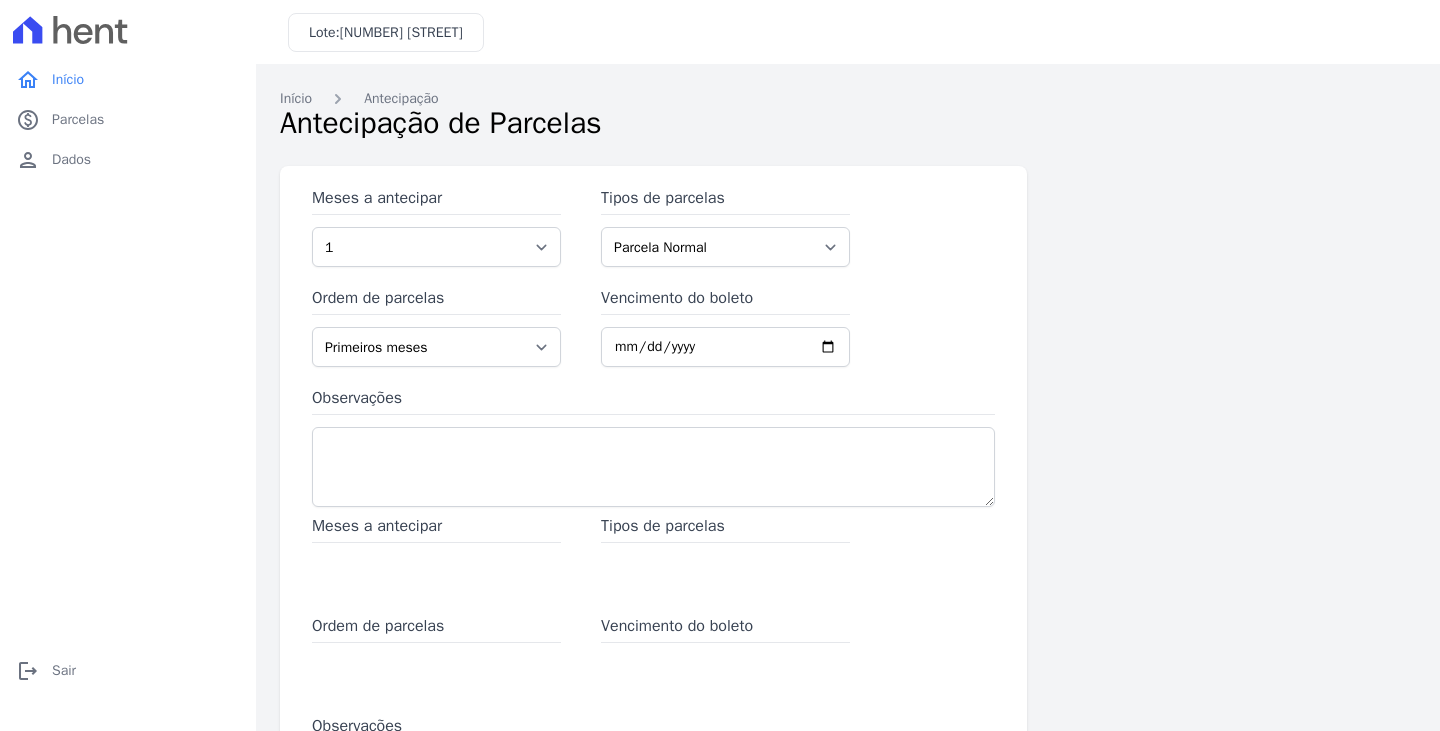 click on "Observações" at bounding box center [653, 400] 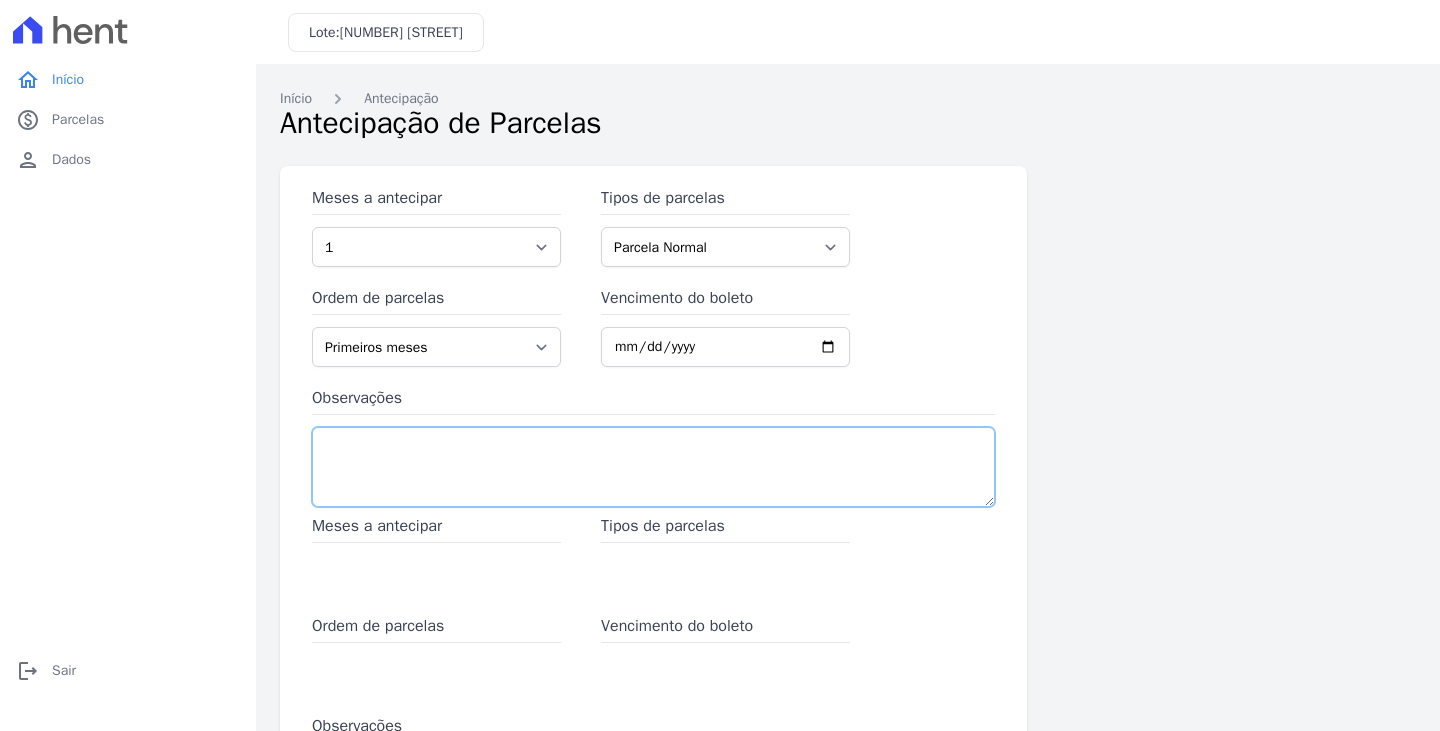 click on "Observações" at bounding box center [653, 467] 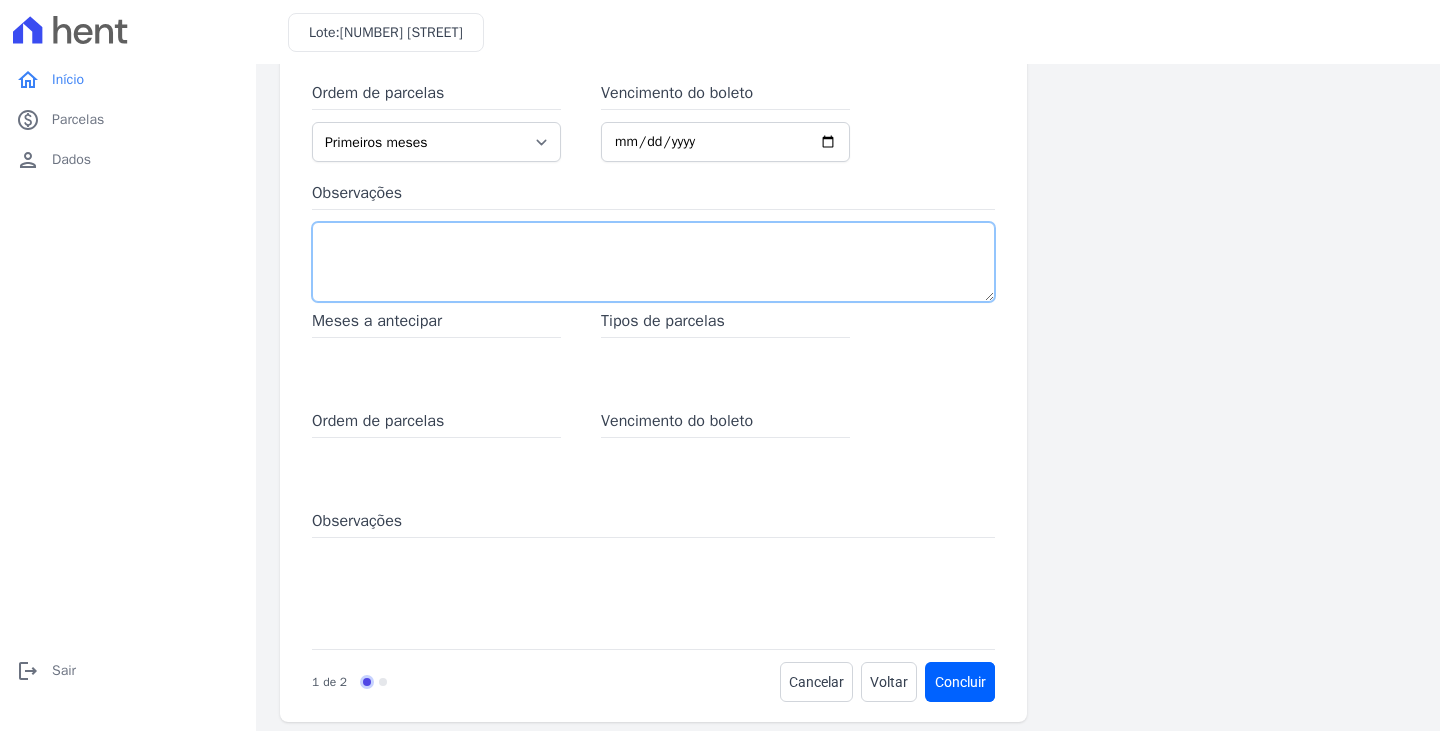 scroll, scrollTop: 220, scrollLeft: 0, axis: vertical 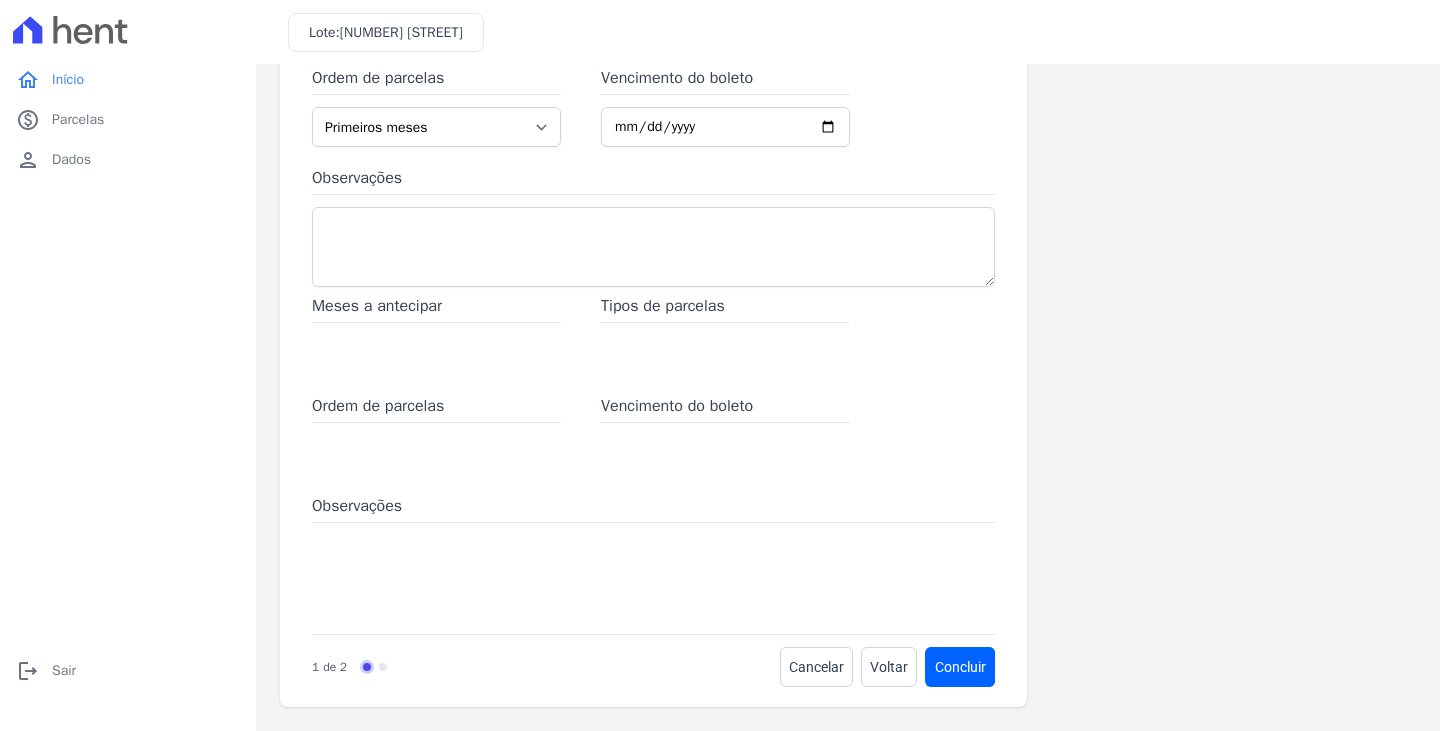click on "Meses a antecipar" at bounding box center [436, 334] 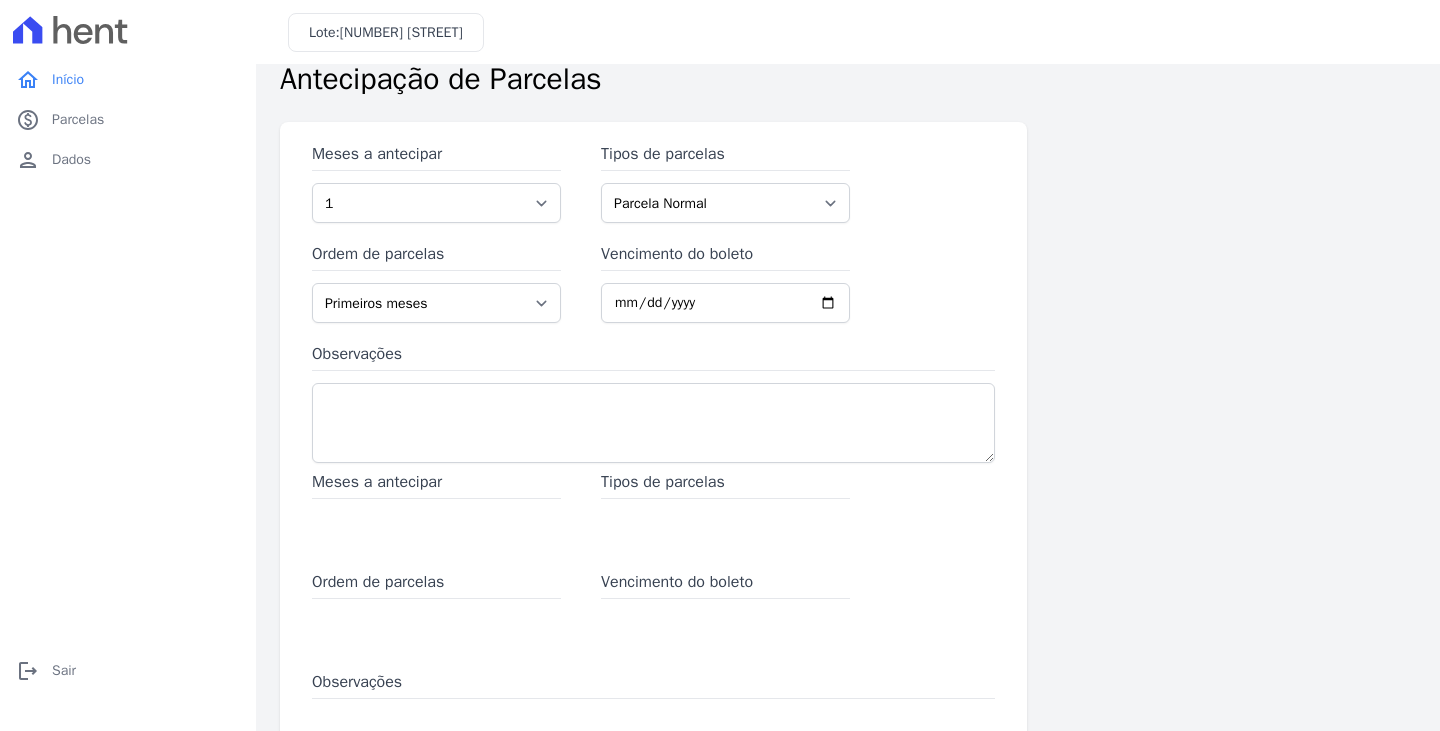 scroll, scrollTop: 20, scrollLeft: 0, axis: vertical 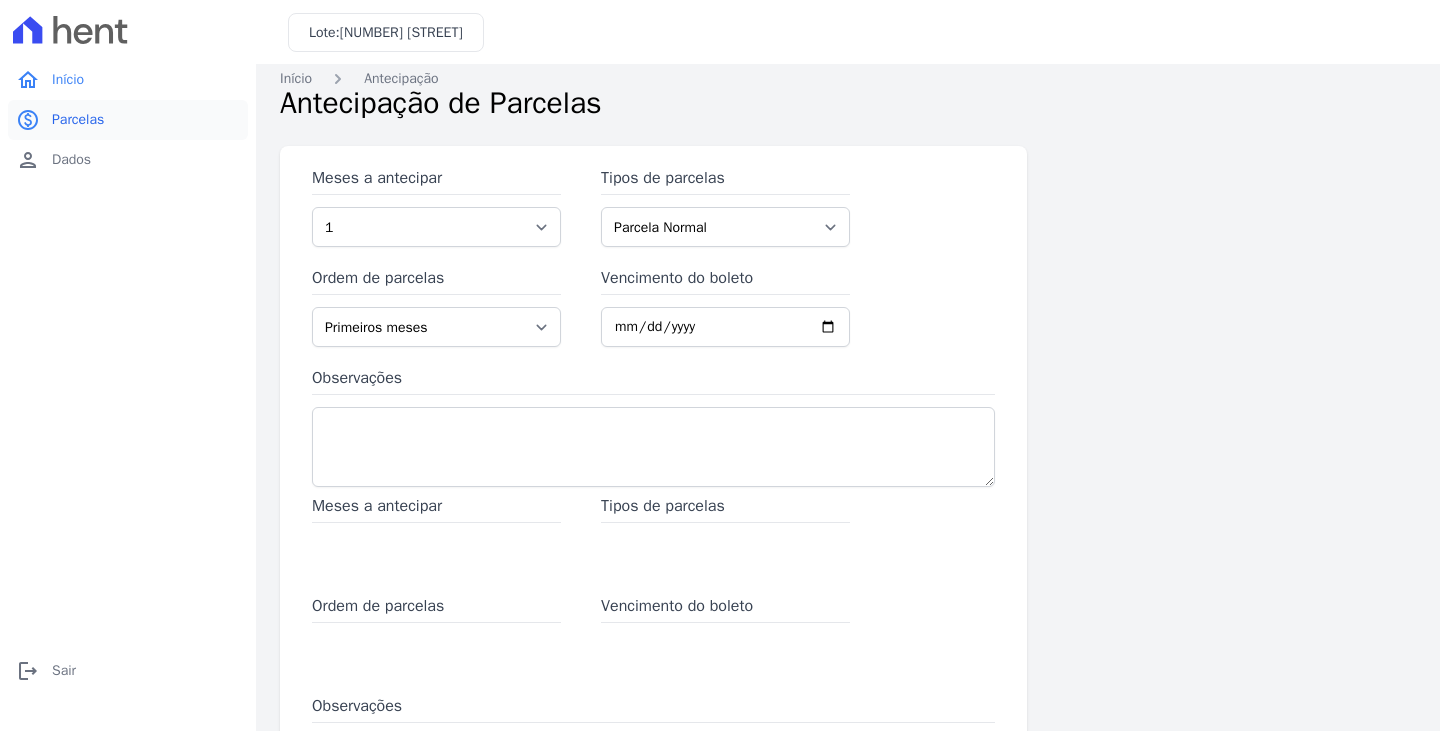 click on "paid Parcelas" at bounding box center (128, 120) 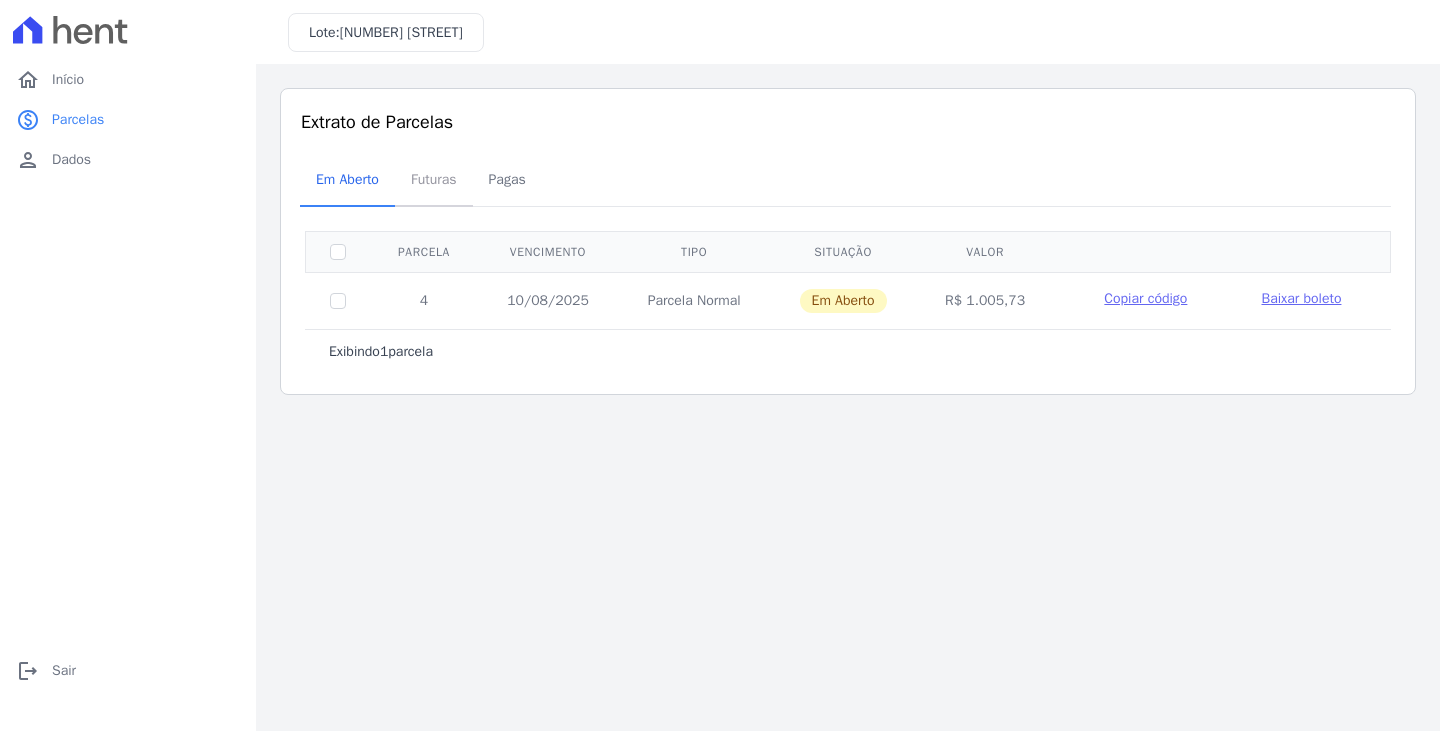 click on "Futuras" at bounding box center (434, 179) 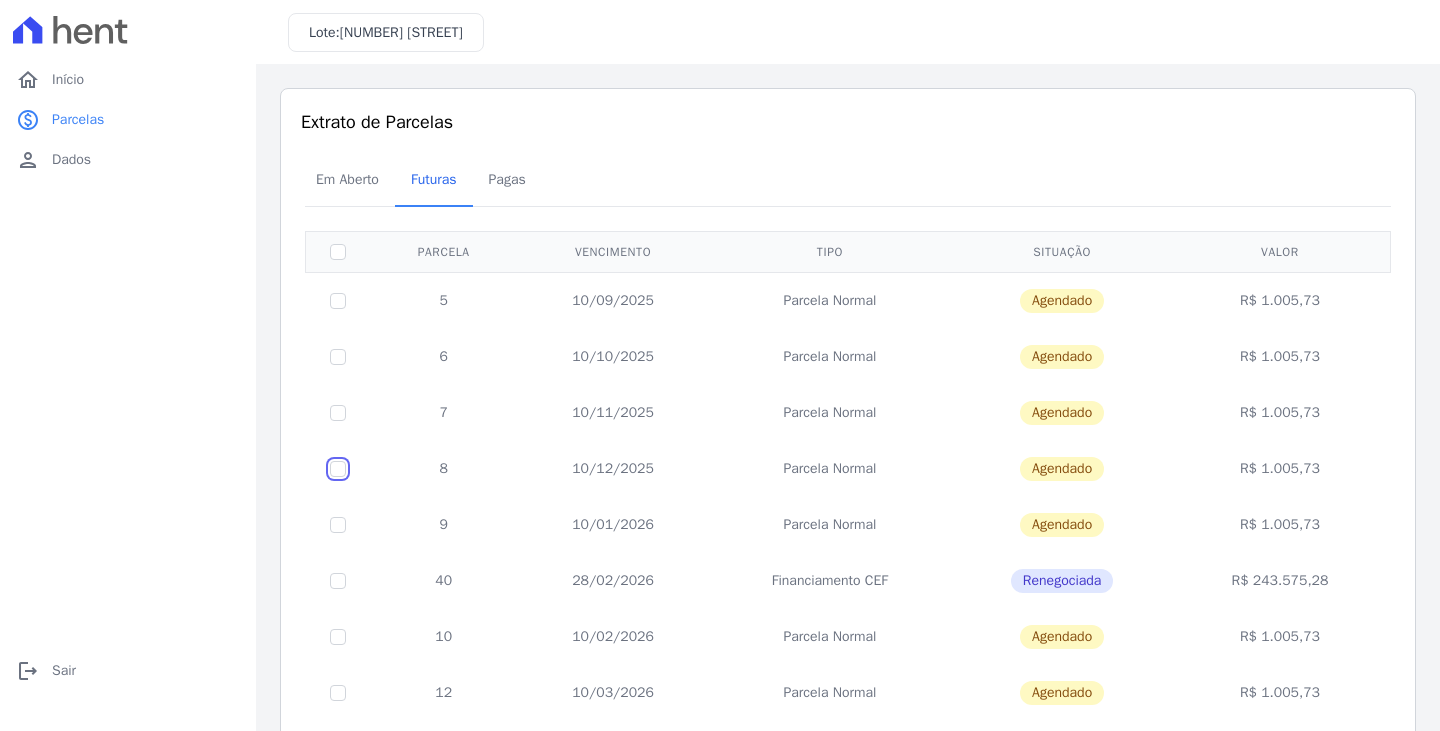 click at bounding box center (338, 301) 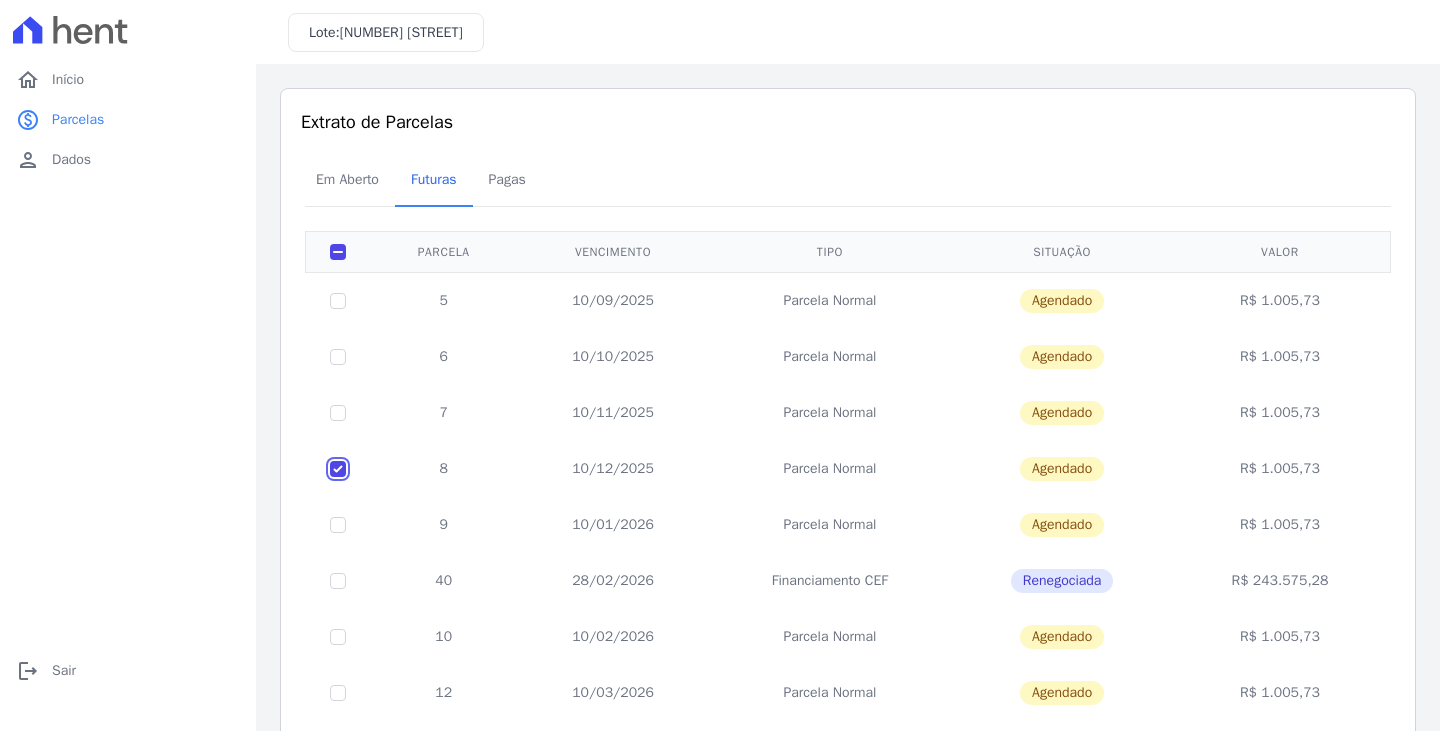 checkbox on "true" 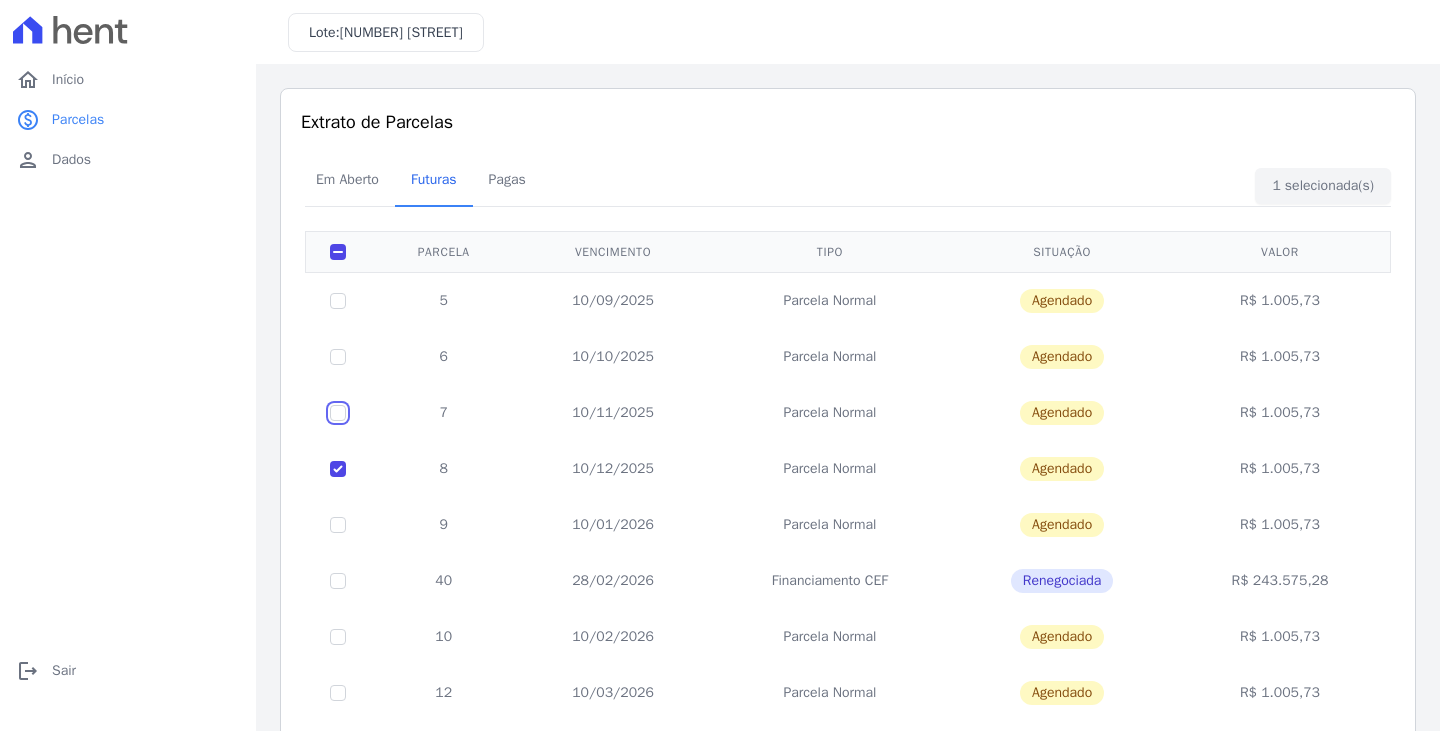 click at bounding box center (338, 301) 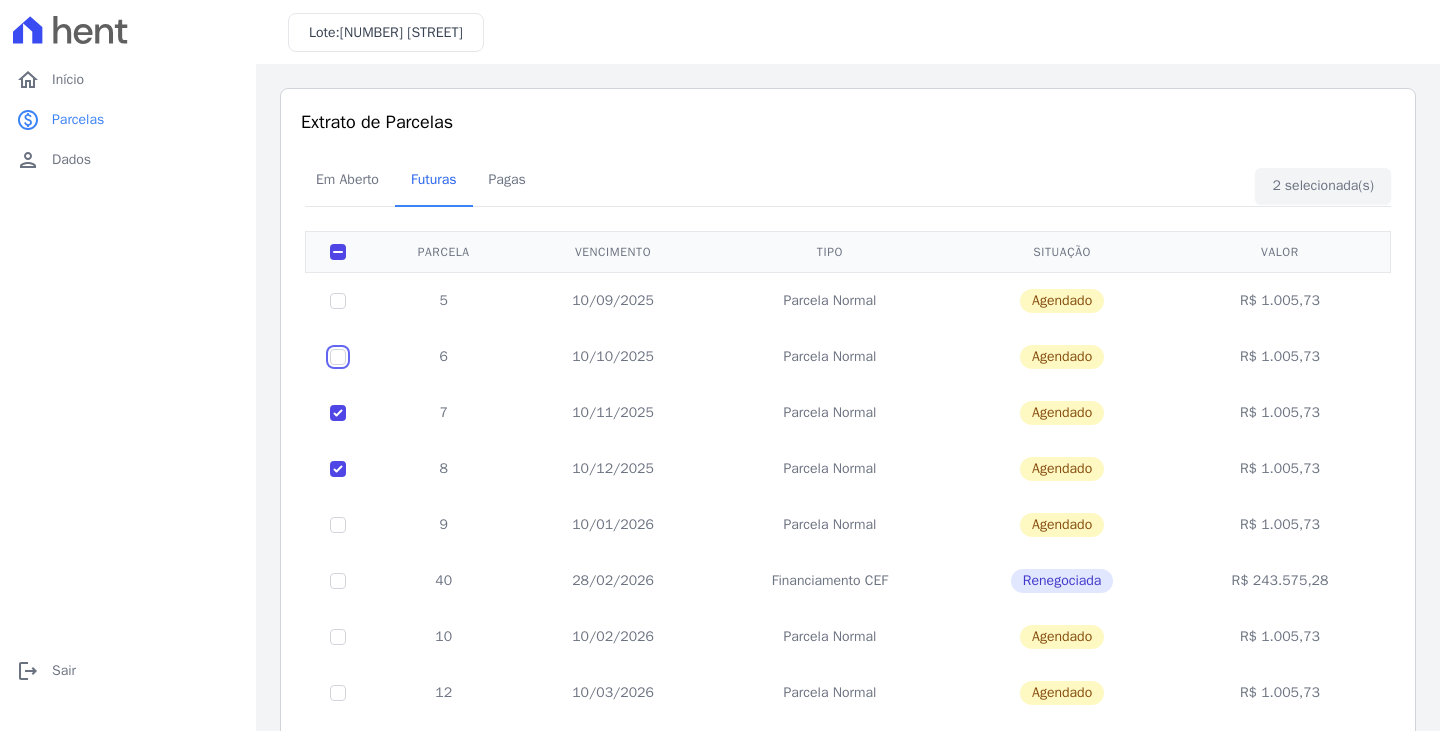click at bounding box center [338, 301] 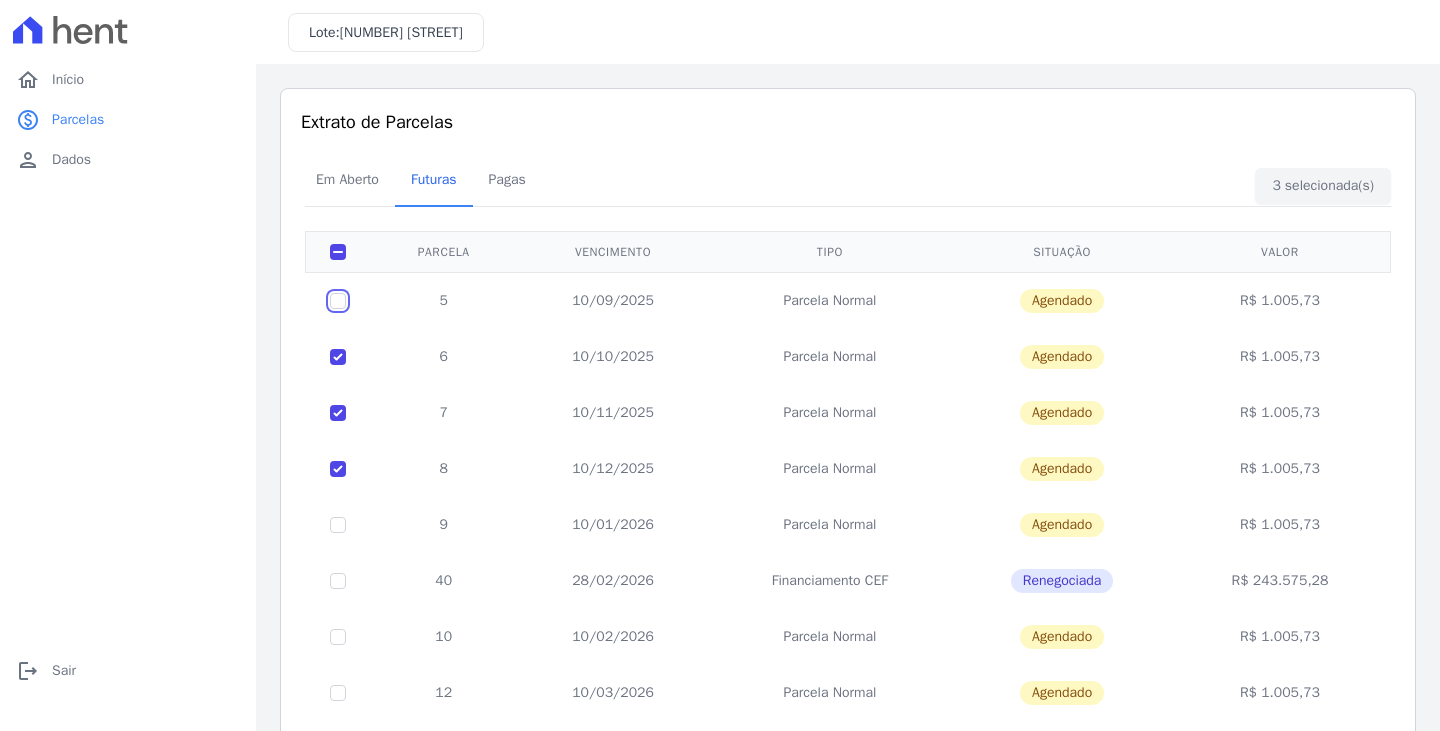 click at bounding box center [338, 301] 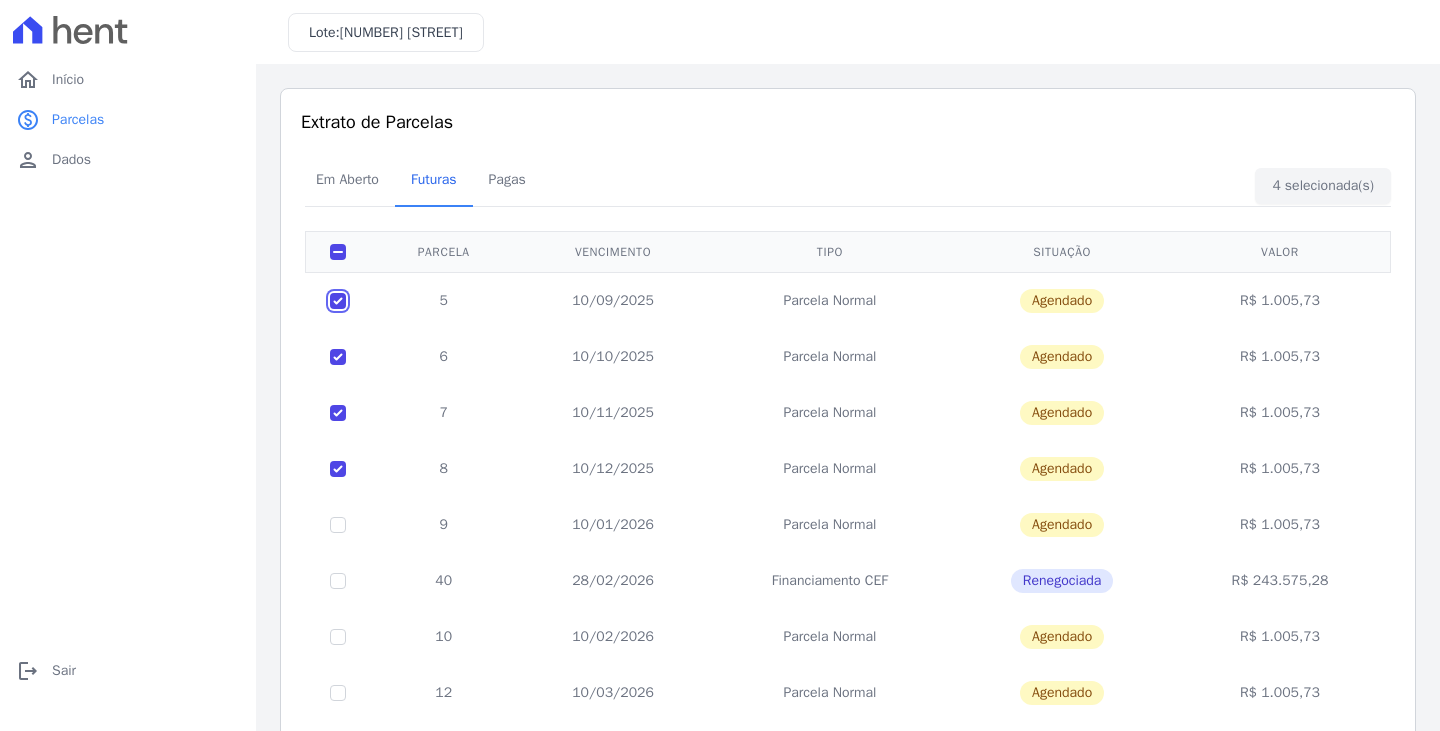 click at bounding box center (338, 301) 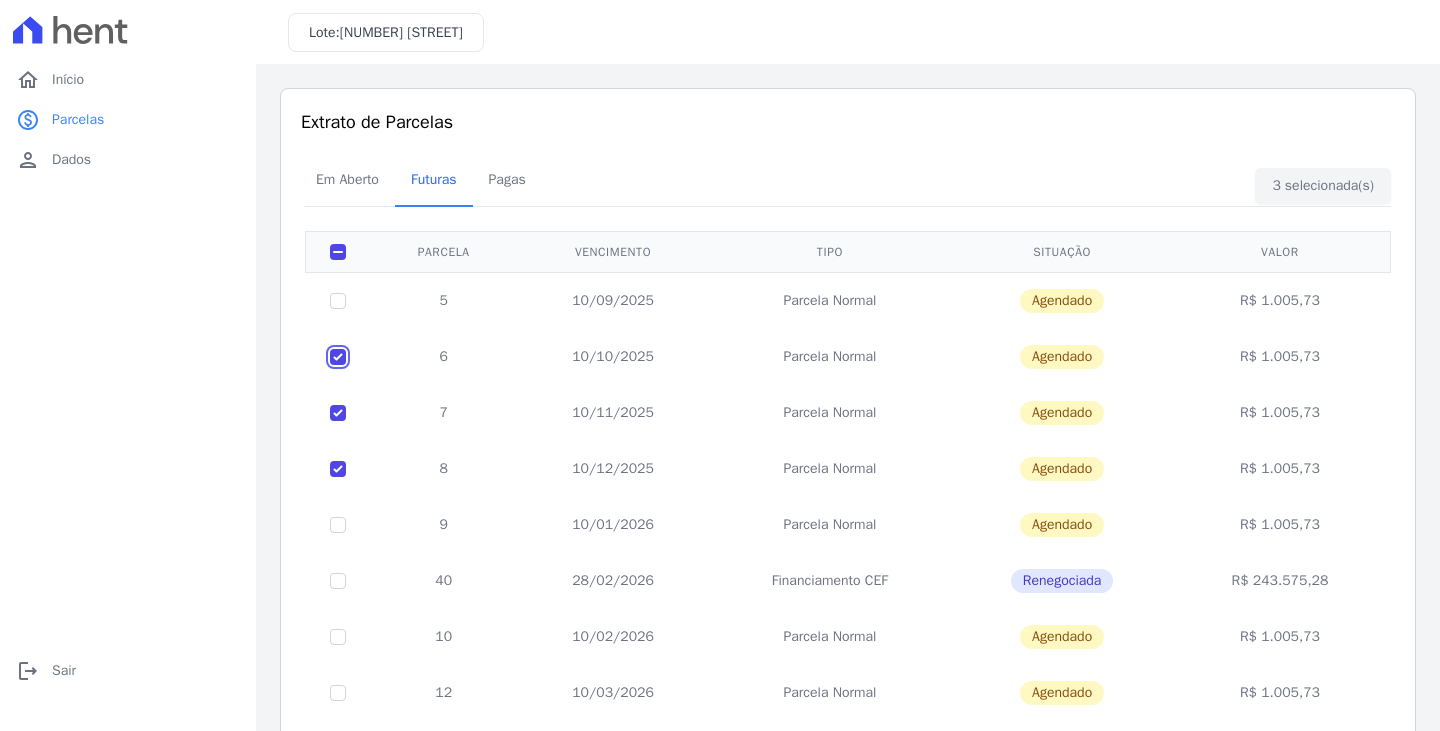 click at bounding box center [338, 301] 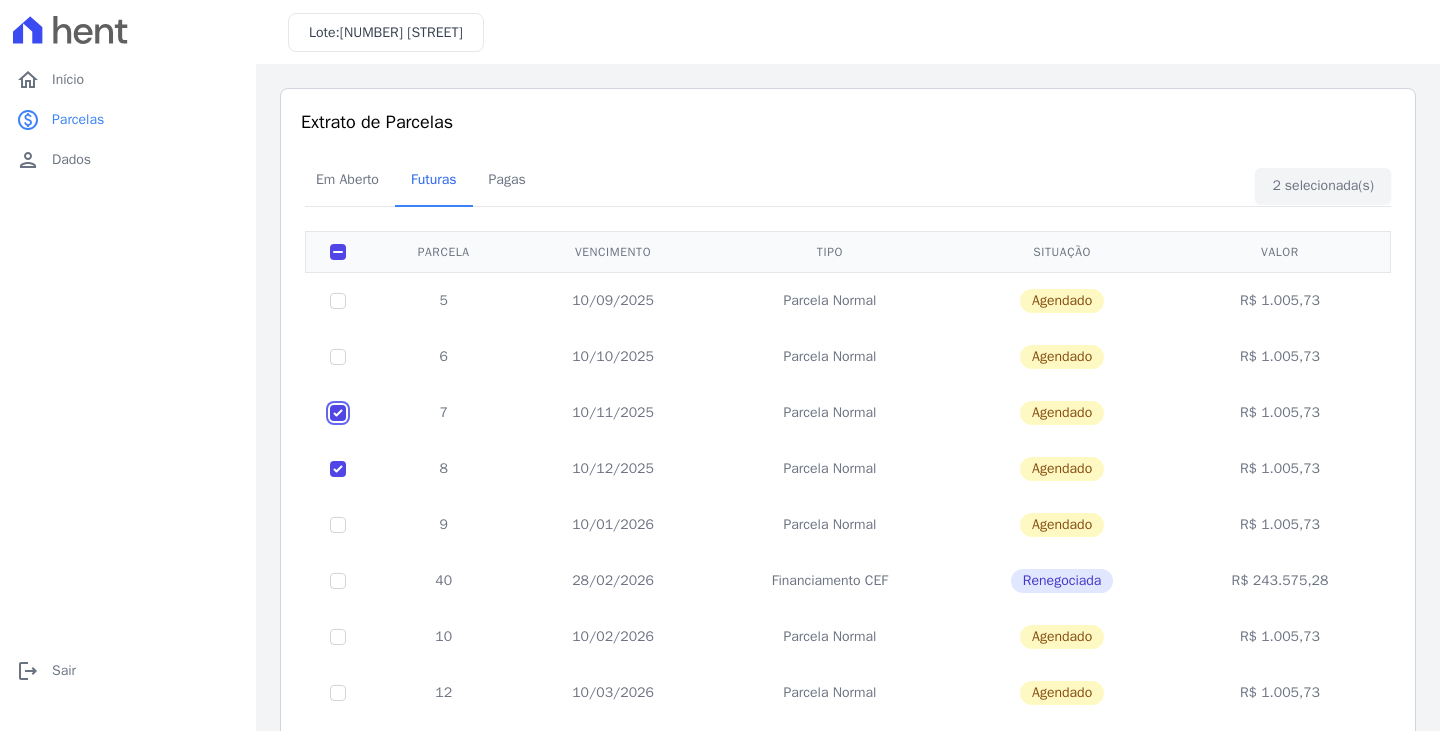click at bounding box center [338, 301] 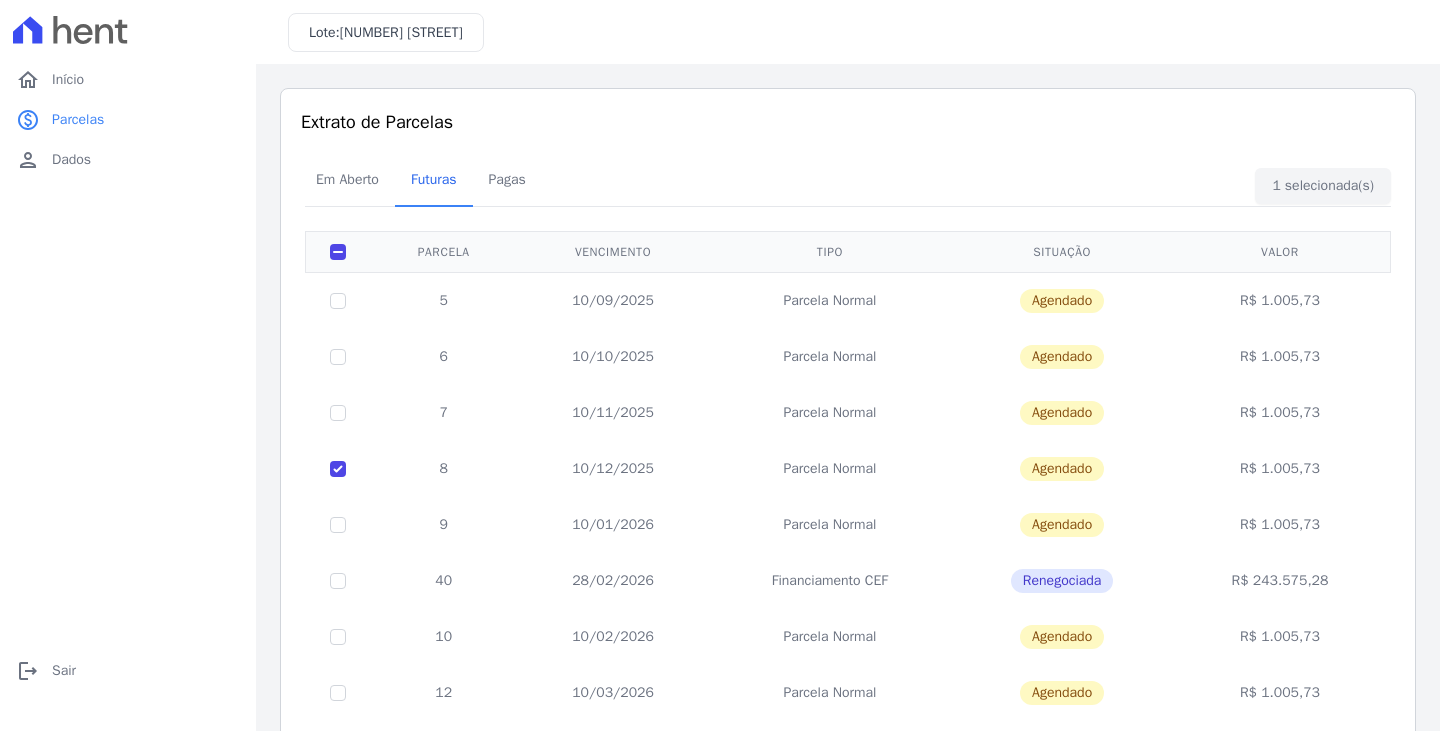 click at bounding box center [338, 469] 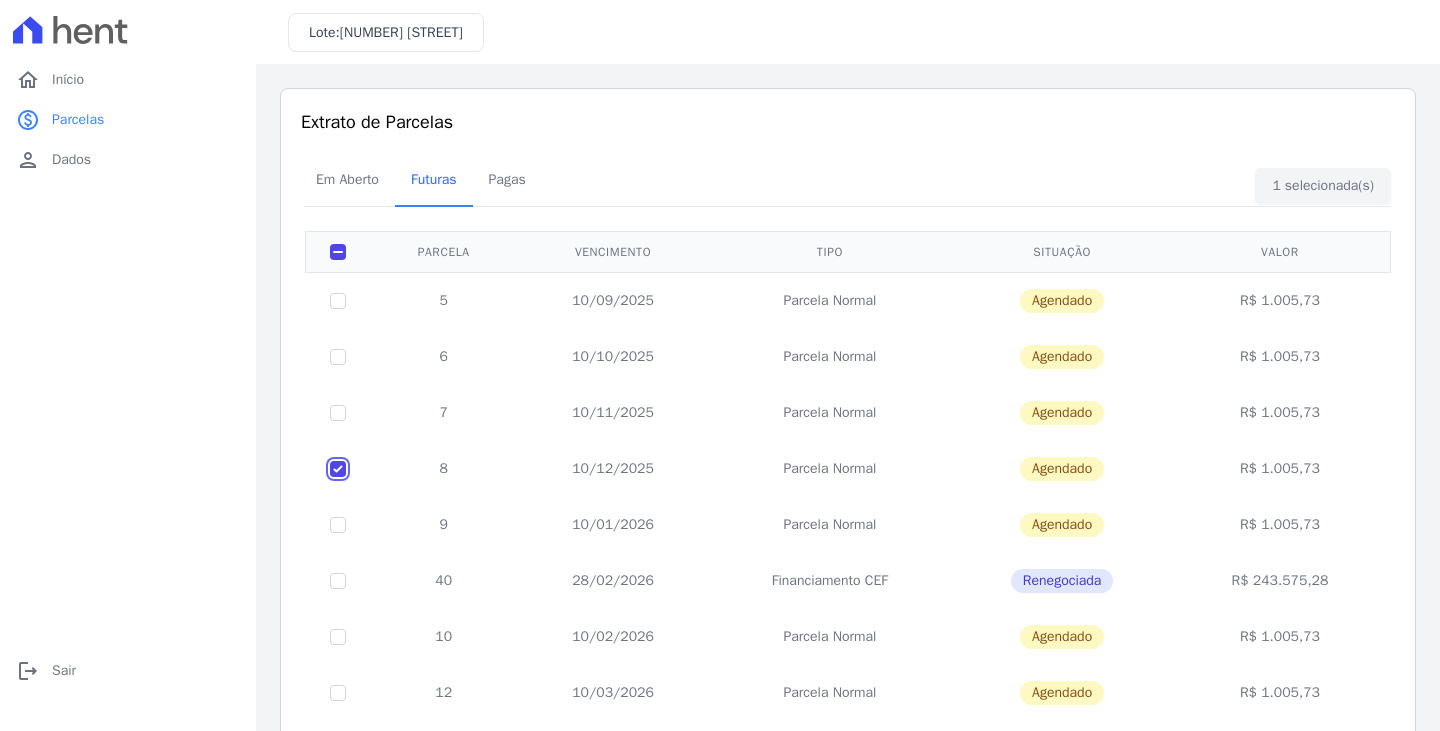 click at bounding box center [338, 301] 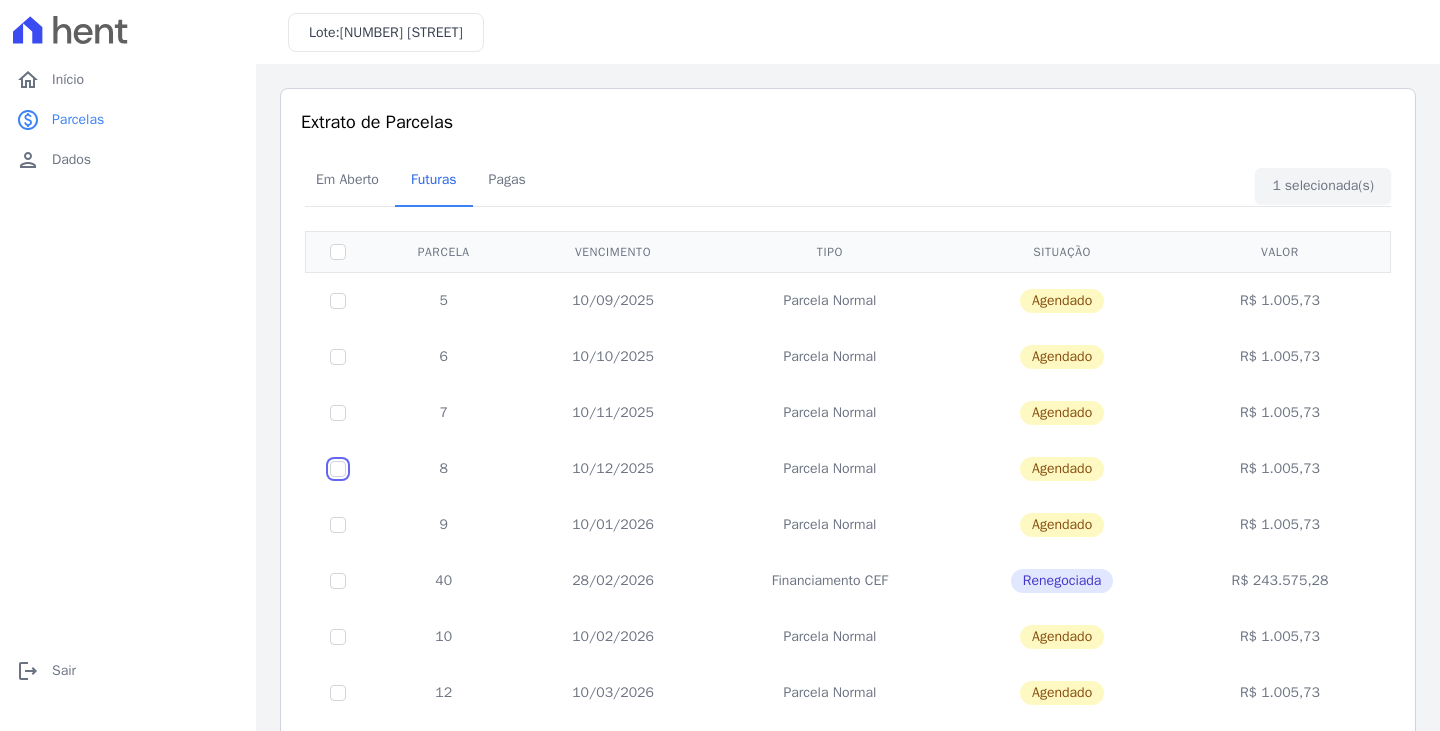 checkbox on "false" 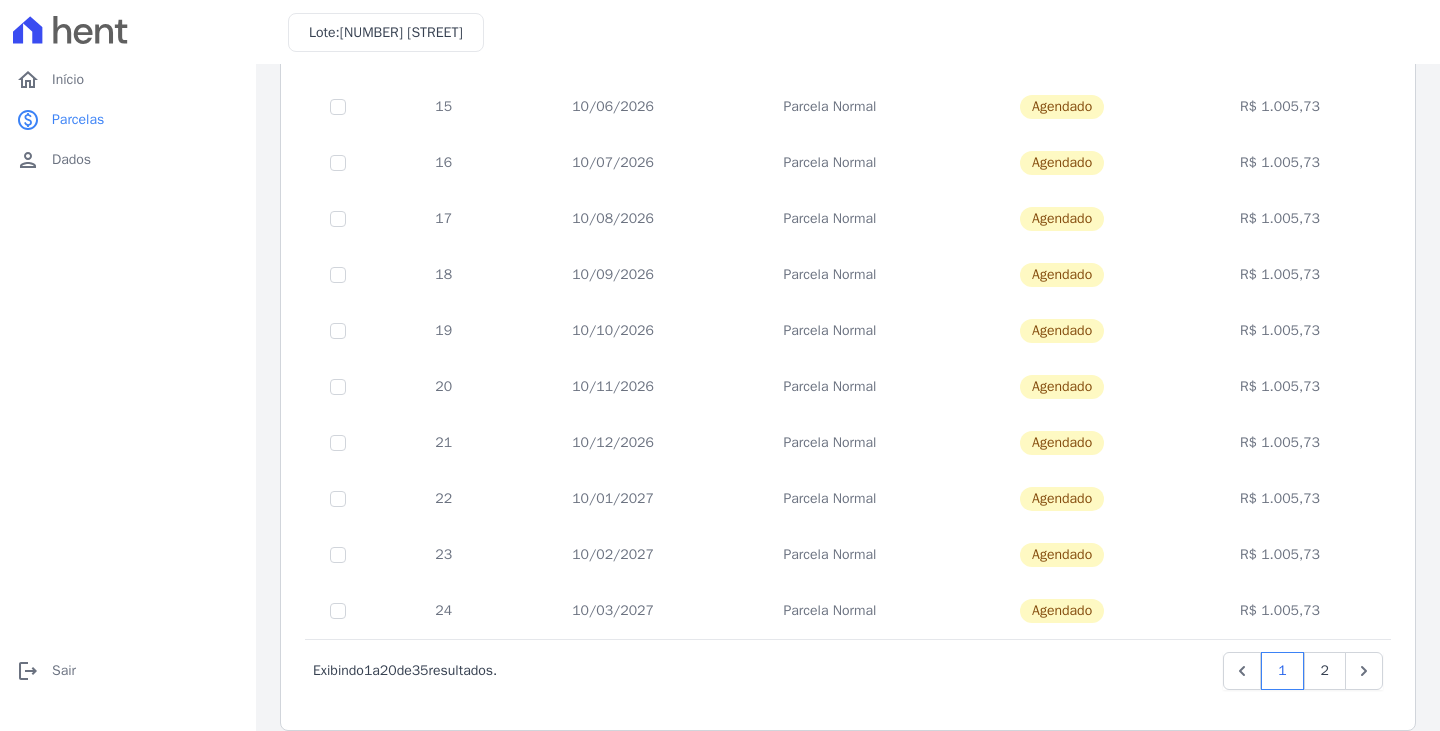 scroll, scrollTop: 778, scrollLeft: 0, axis: vertical 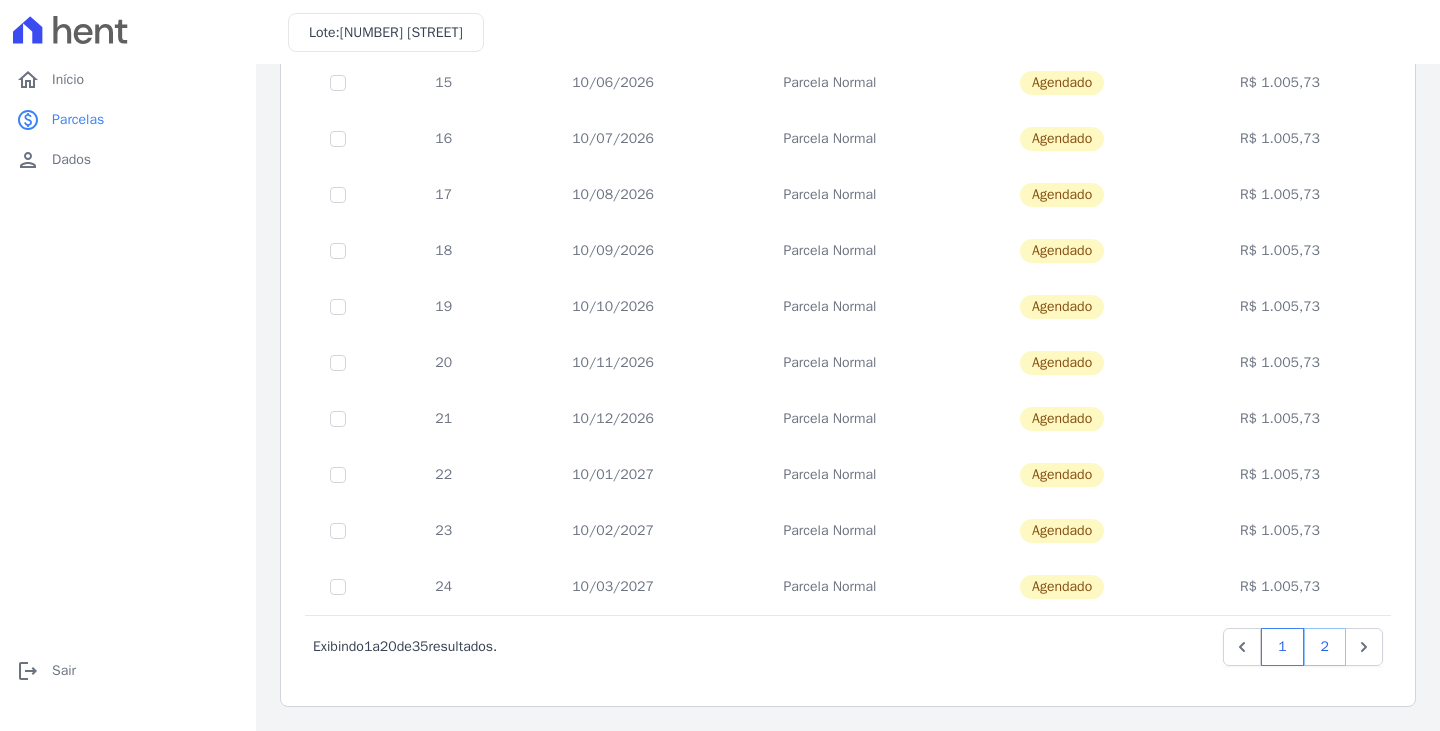 click on "2" at bounding box center (1325, 647) 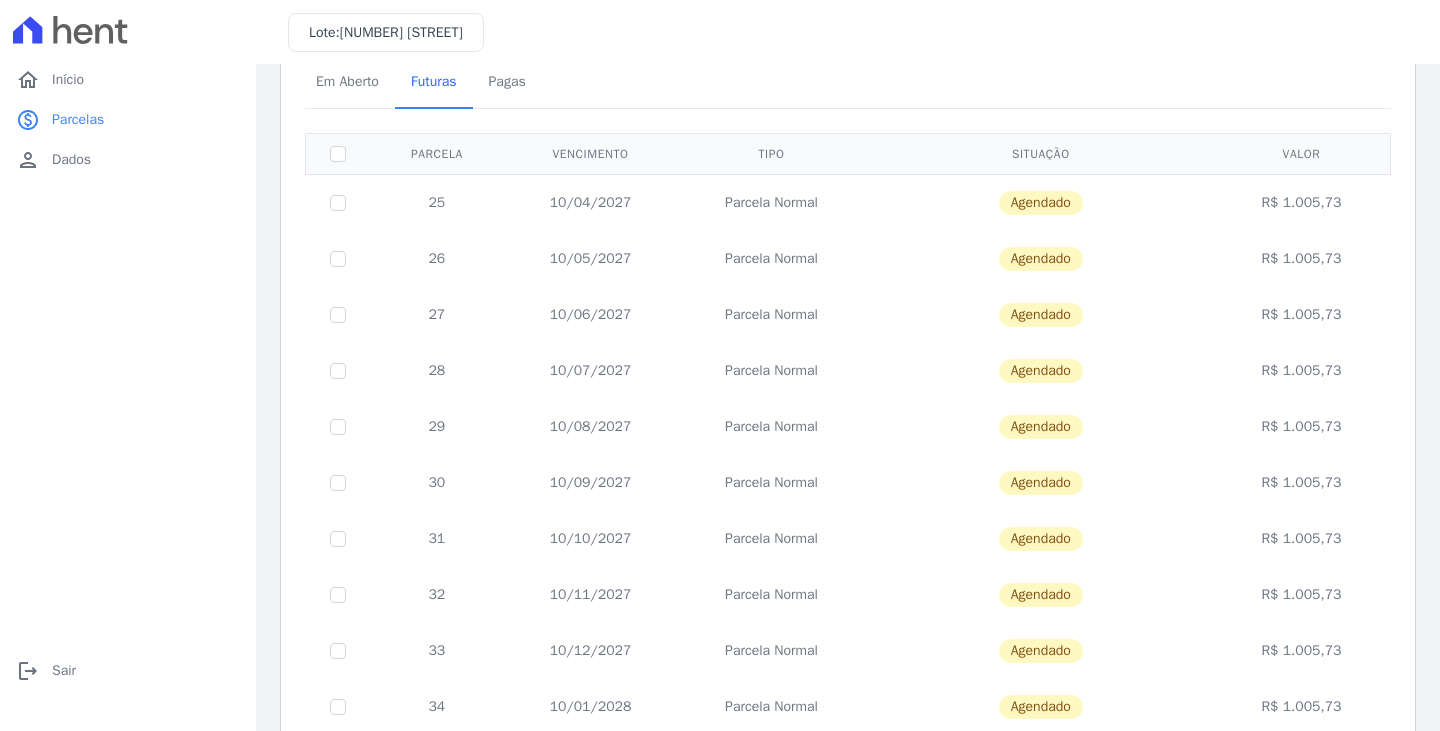 scroll, scrollTop: 0, scrollLeft: 0, axis: both 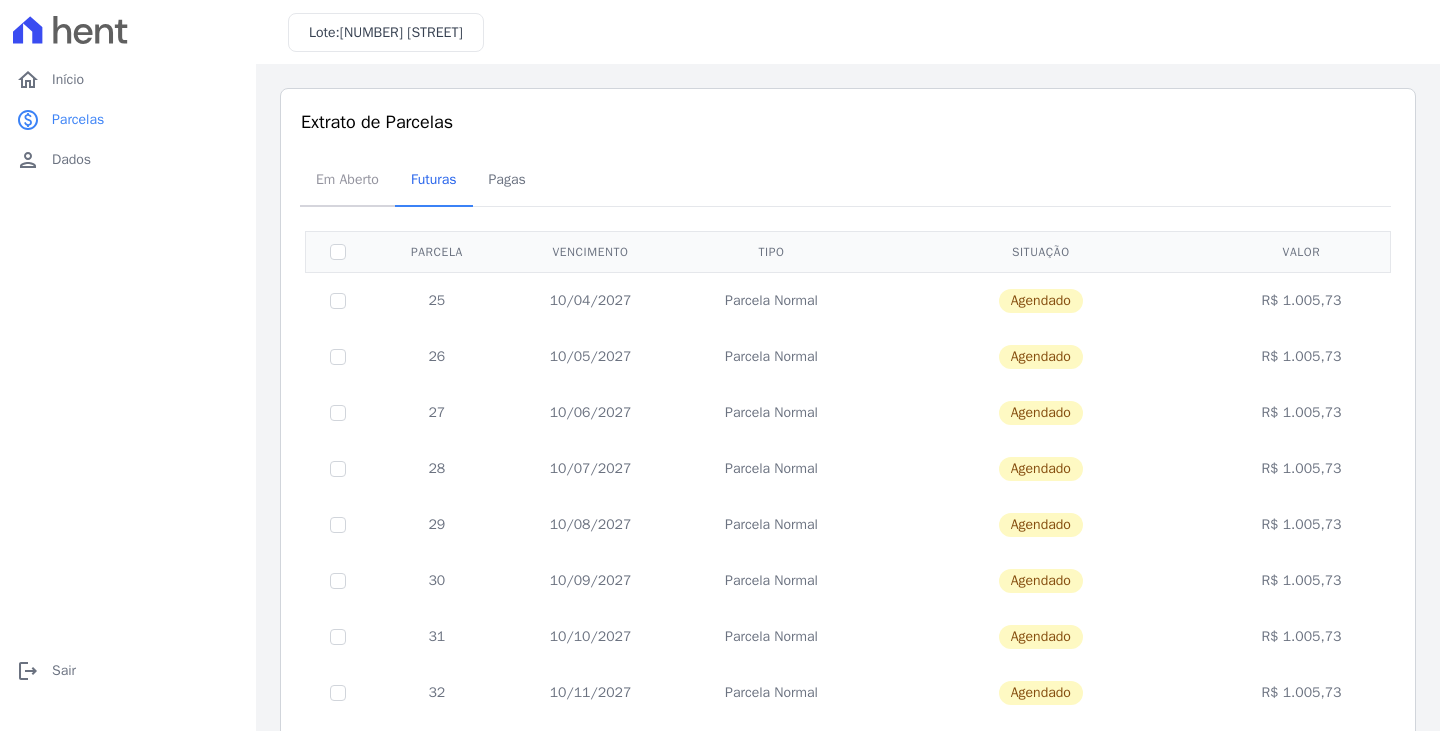 click on "Em Aberto" at bounding box center (347, 179) 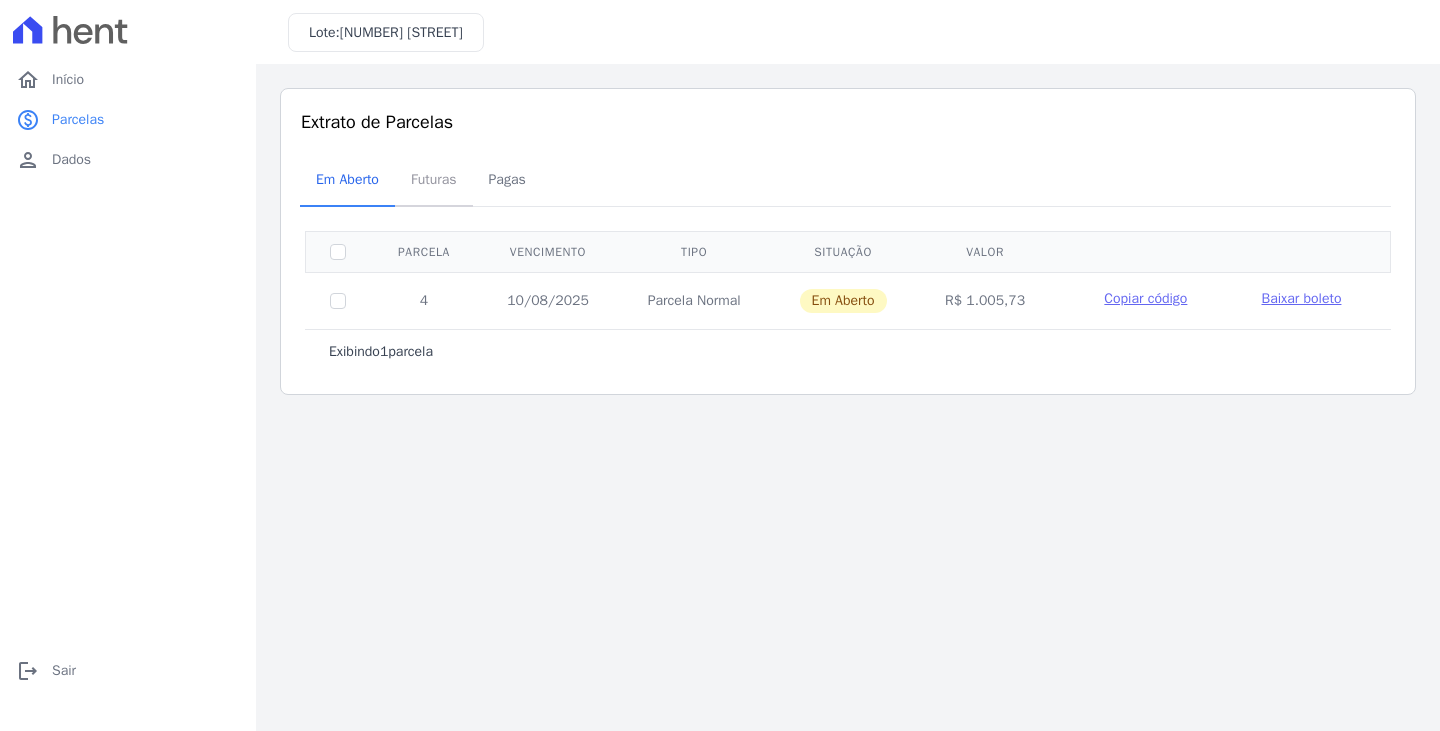 click on "Futuras" at bounding box center (434, 179) 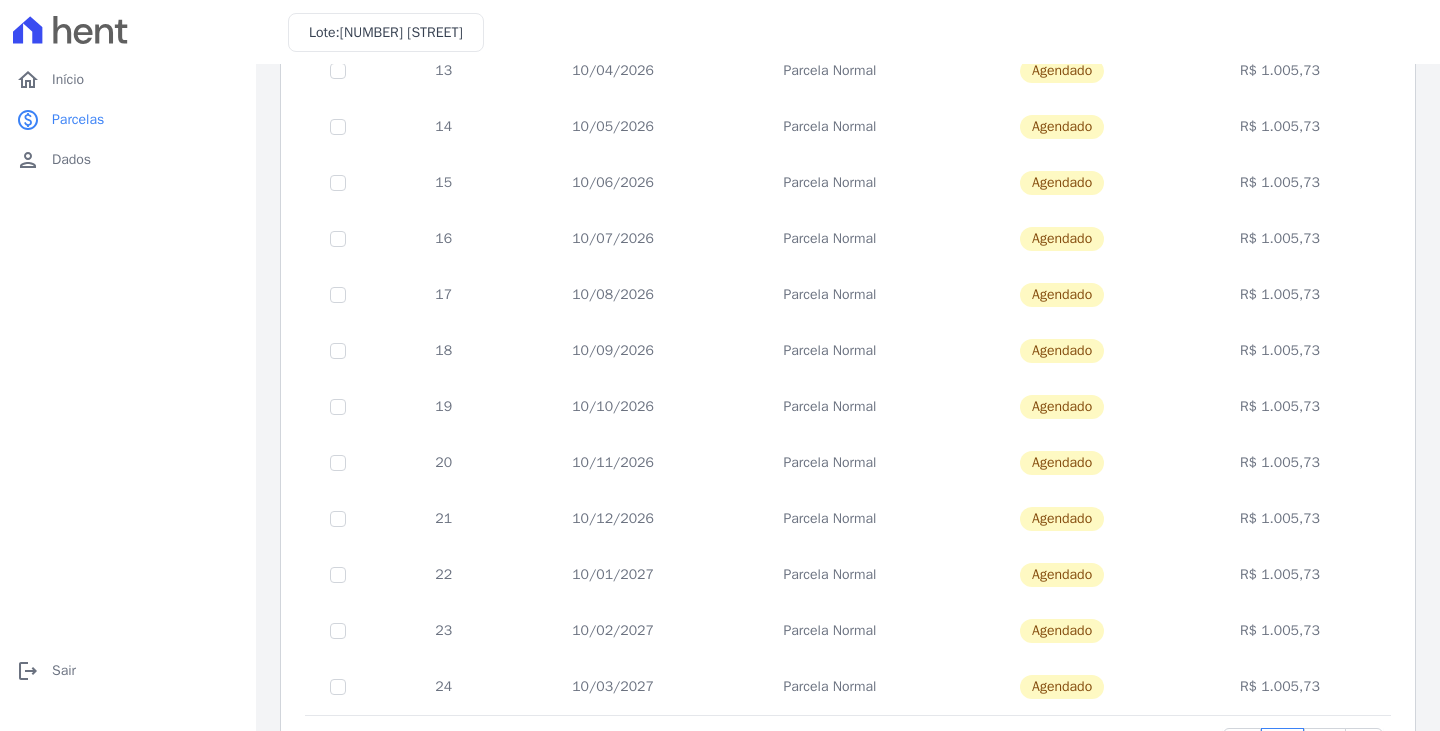 scroll, scrollTop: 778, scrollLeft: 0, axis: vertical 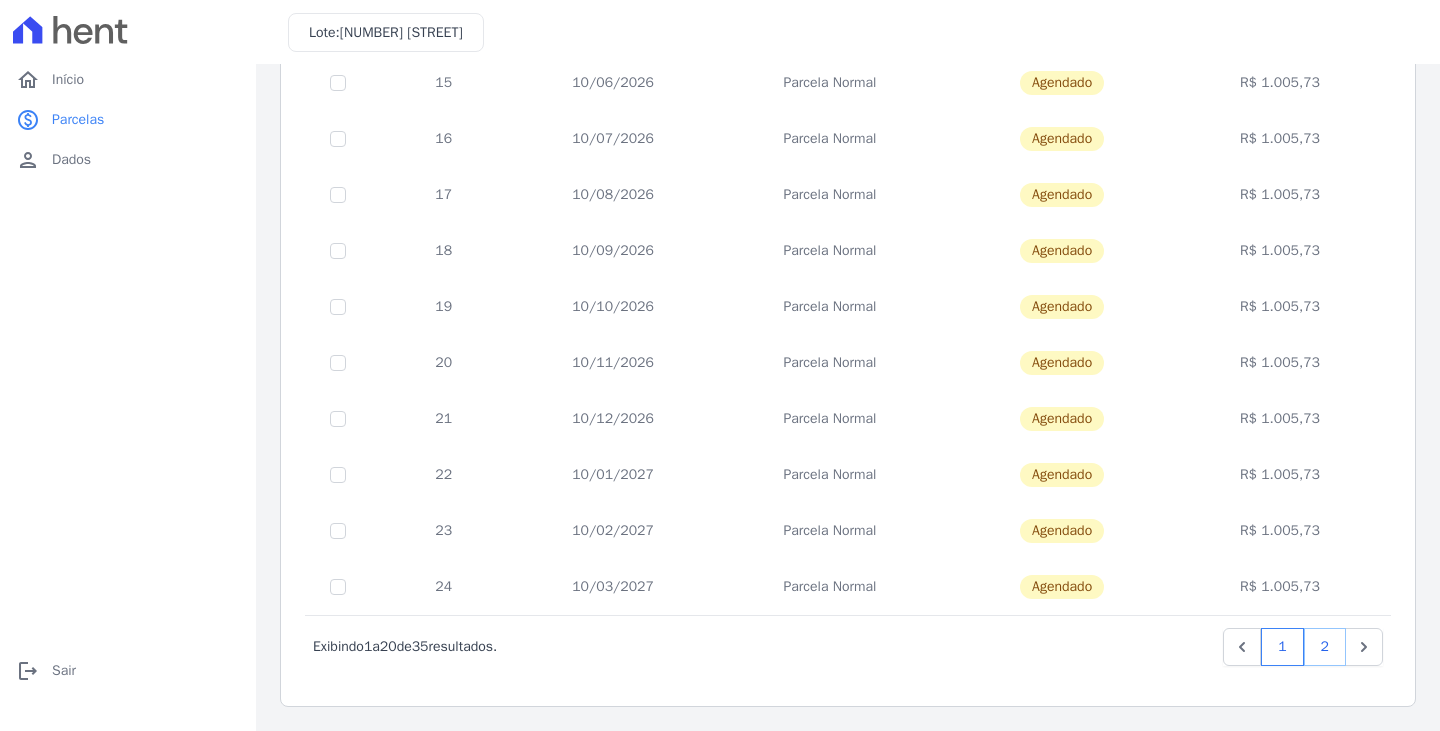 click on "2" at bounding box center (1325, 647) 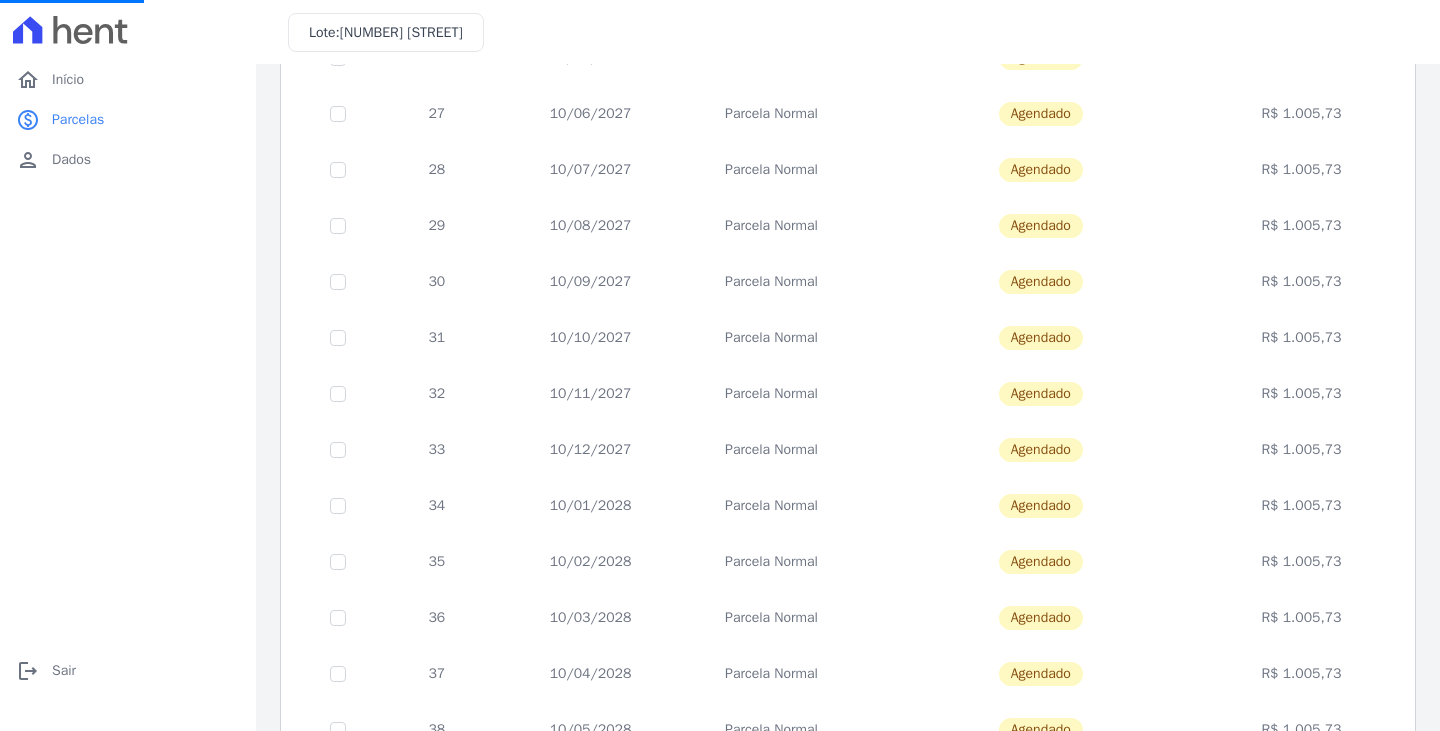 scroll, scrollTop: 0, scrollLeft: 0, axis: both 